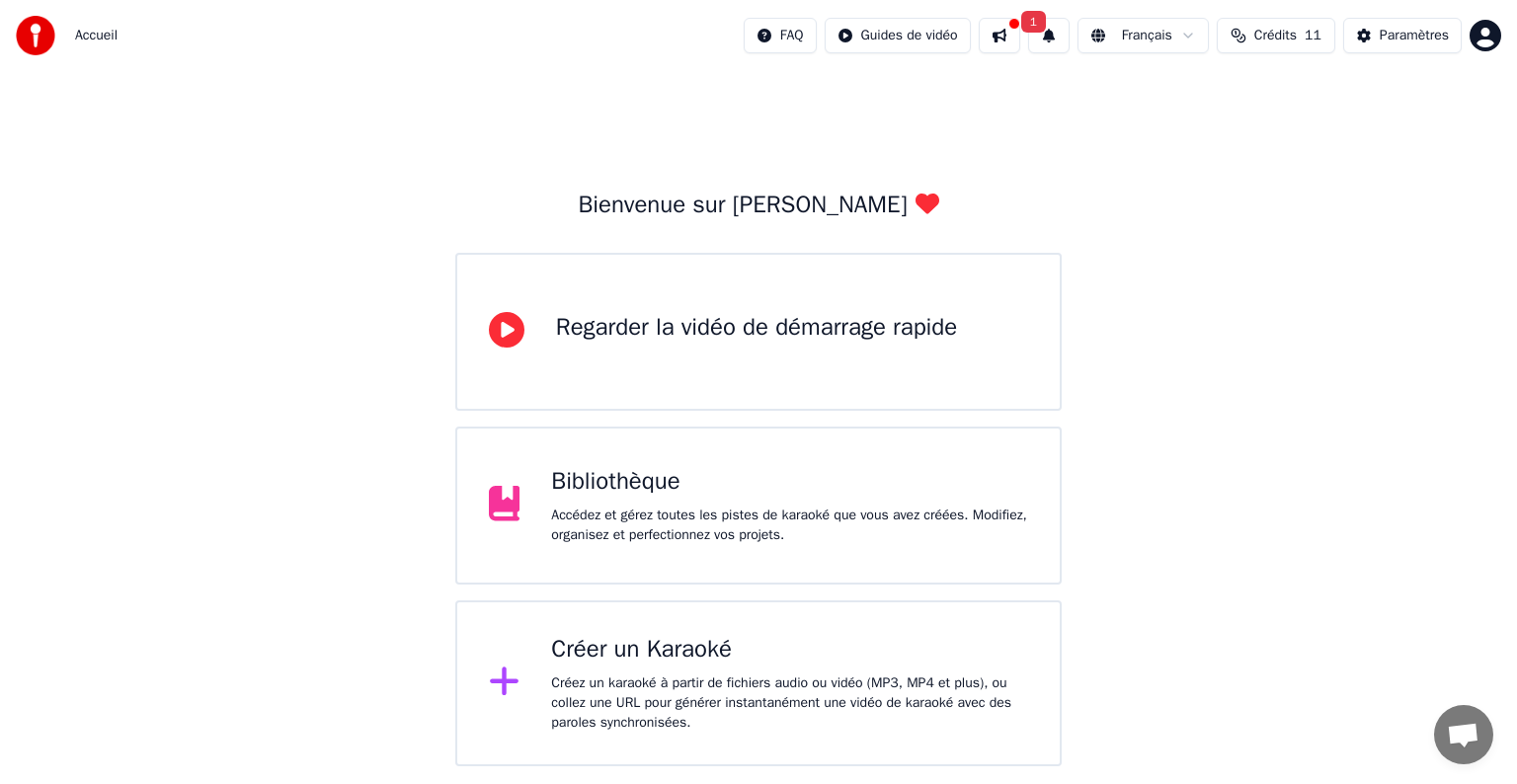 scroll, scrollTop: 0, scrollLeft: 0, axis: both 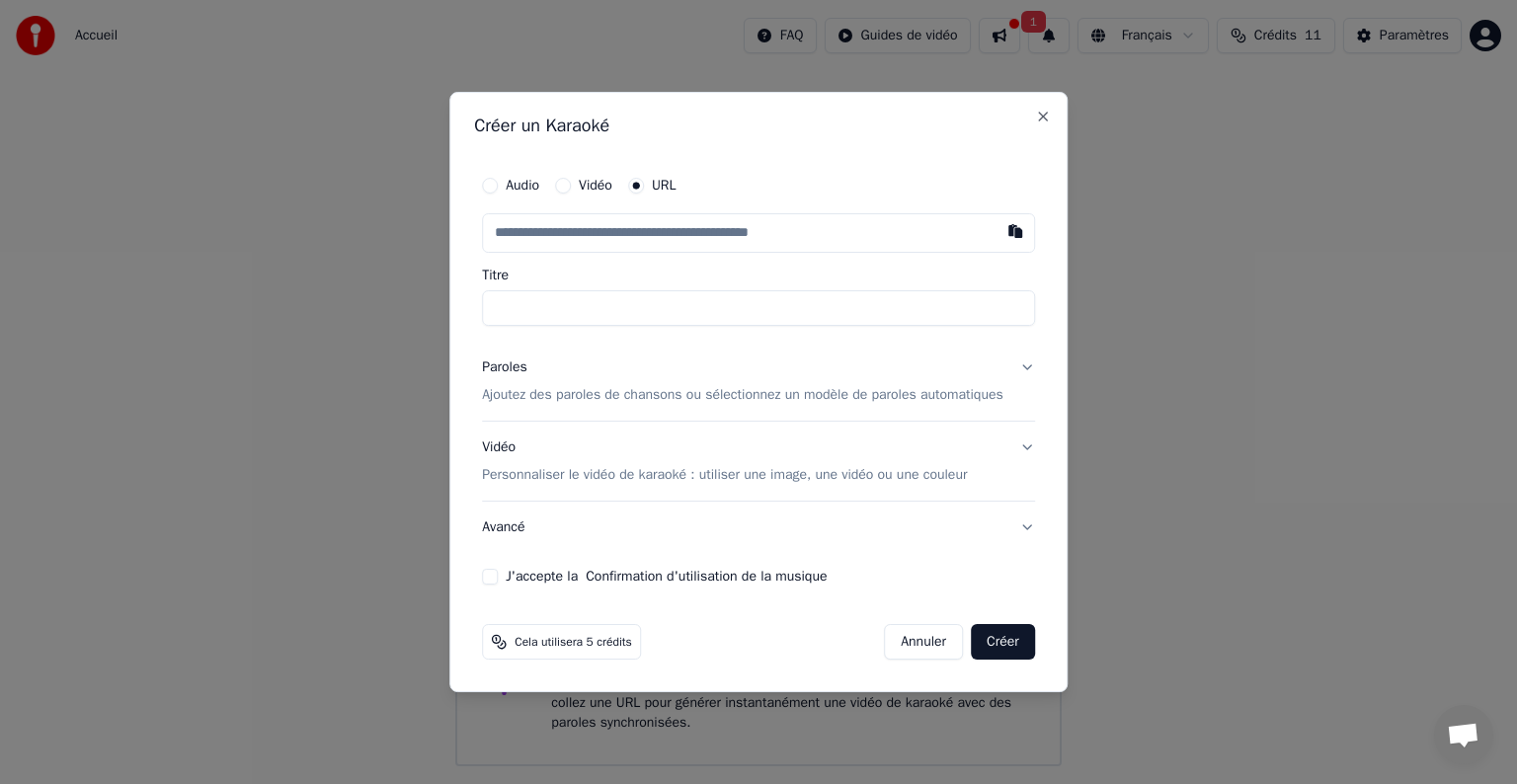 click at bounding box center [758, 233] 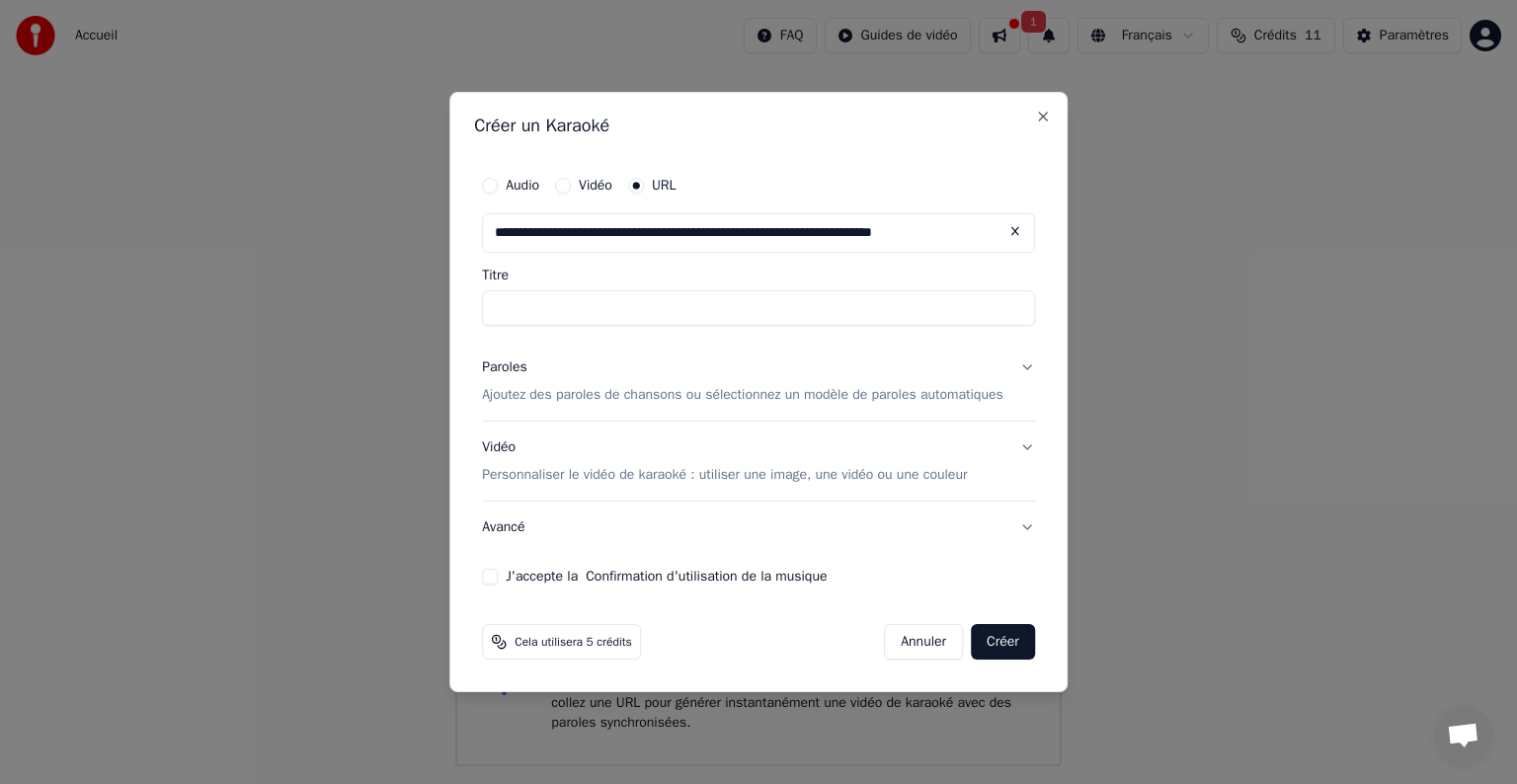 type on "**********" 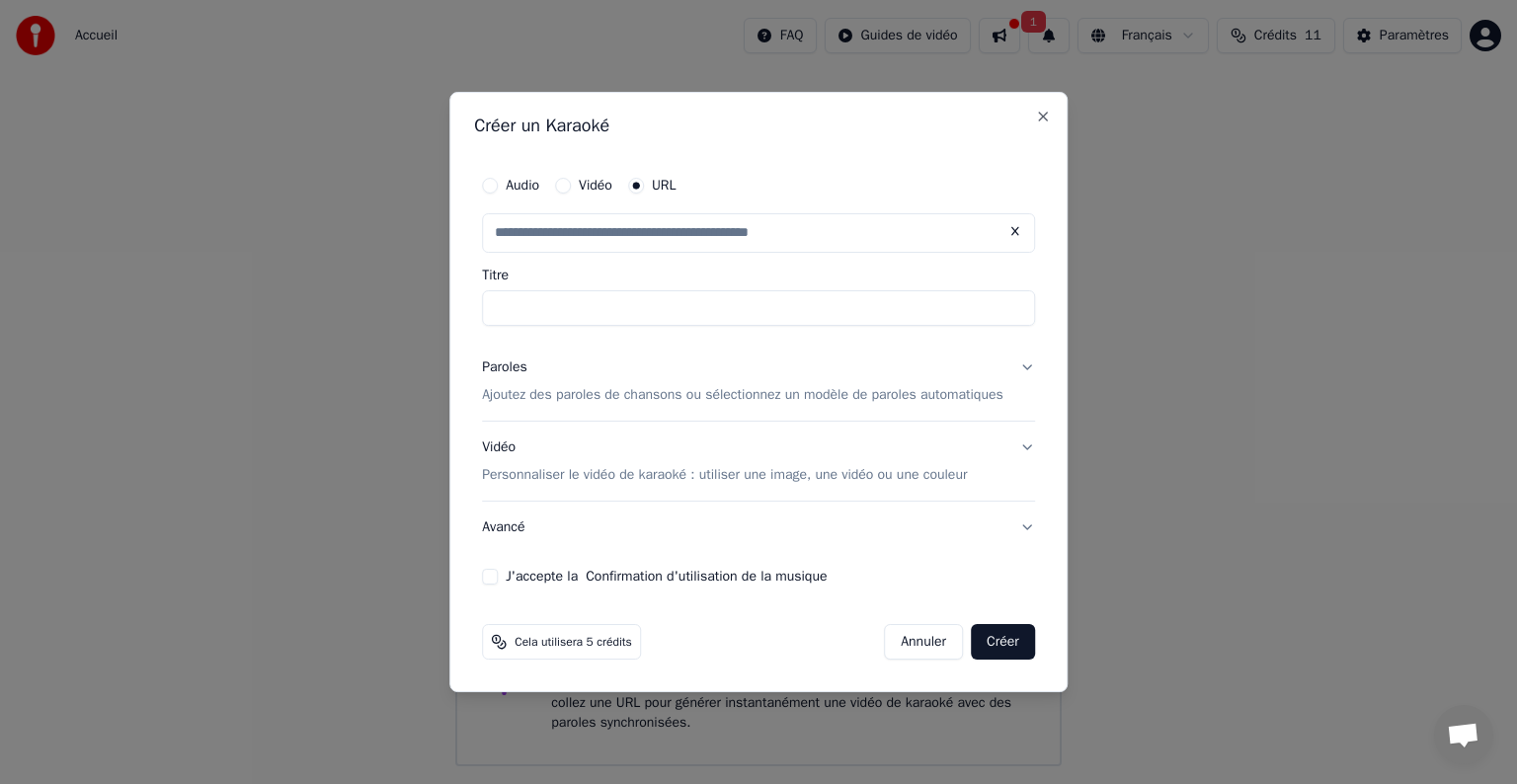 click on "Titre" at bounding box center (758, 308) 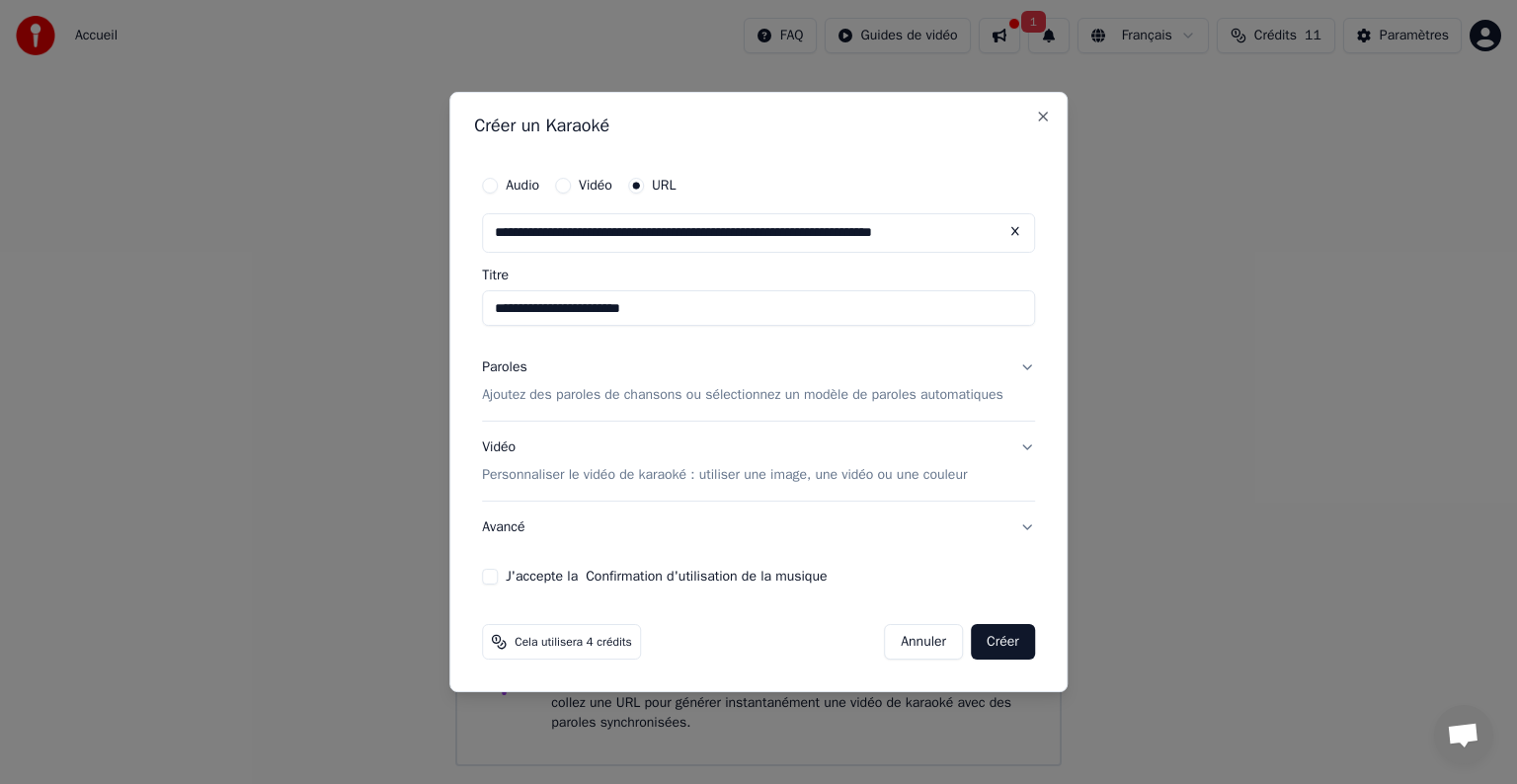 type on "**********" 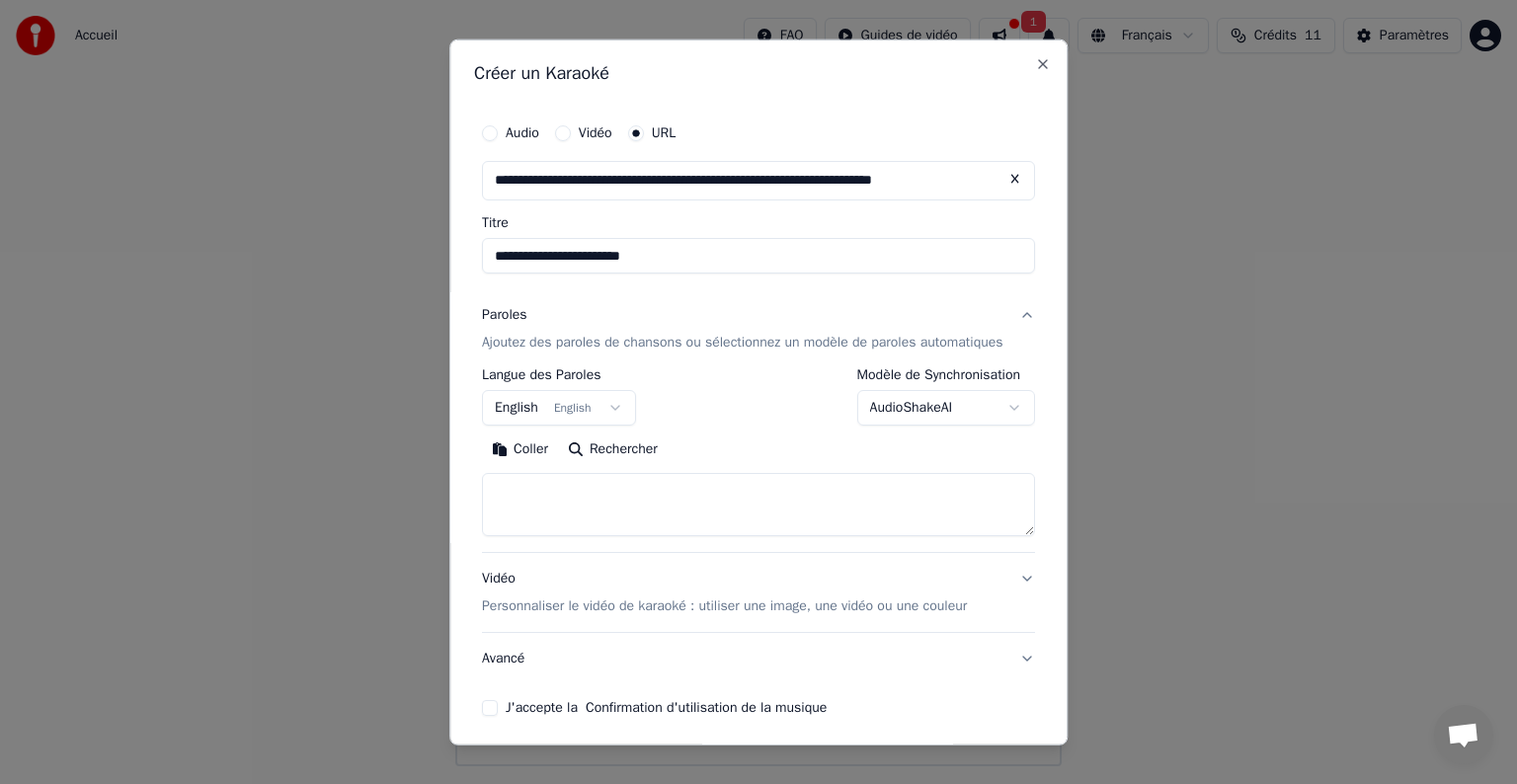 click at bounding box center [758, 505] 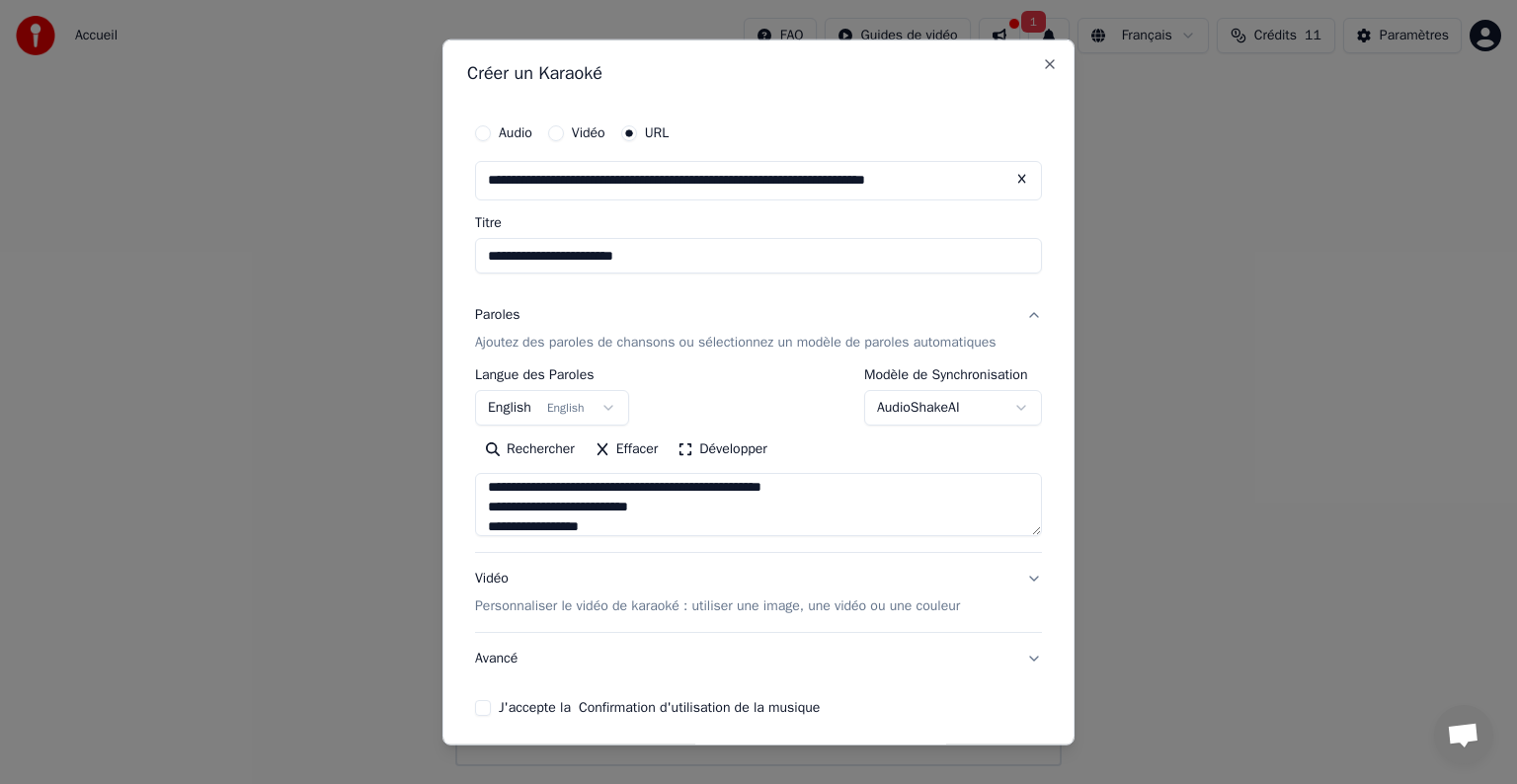 scroll, scrollTop: 0, scrollLeft: 0, axis: both 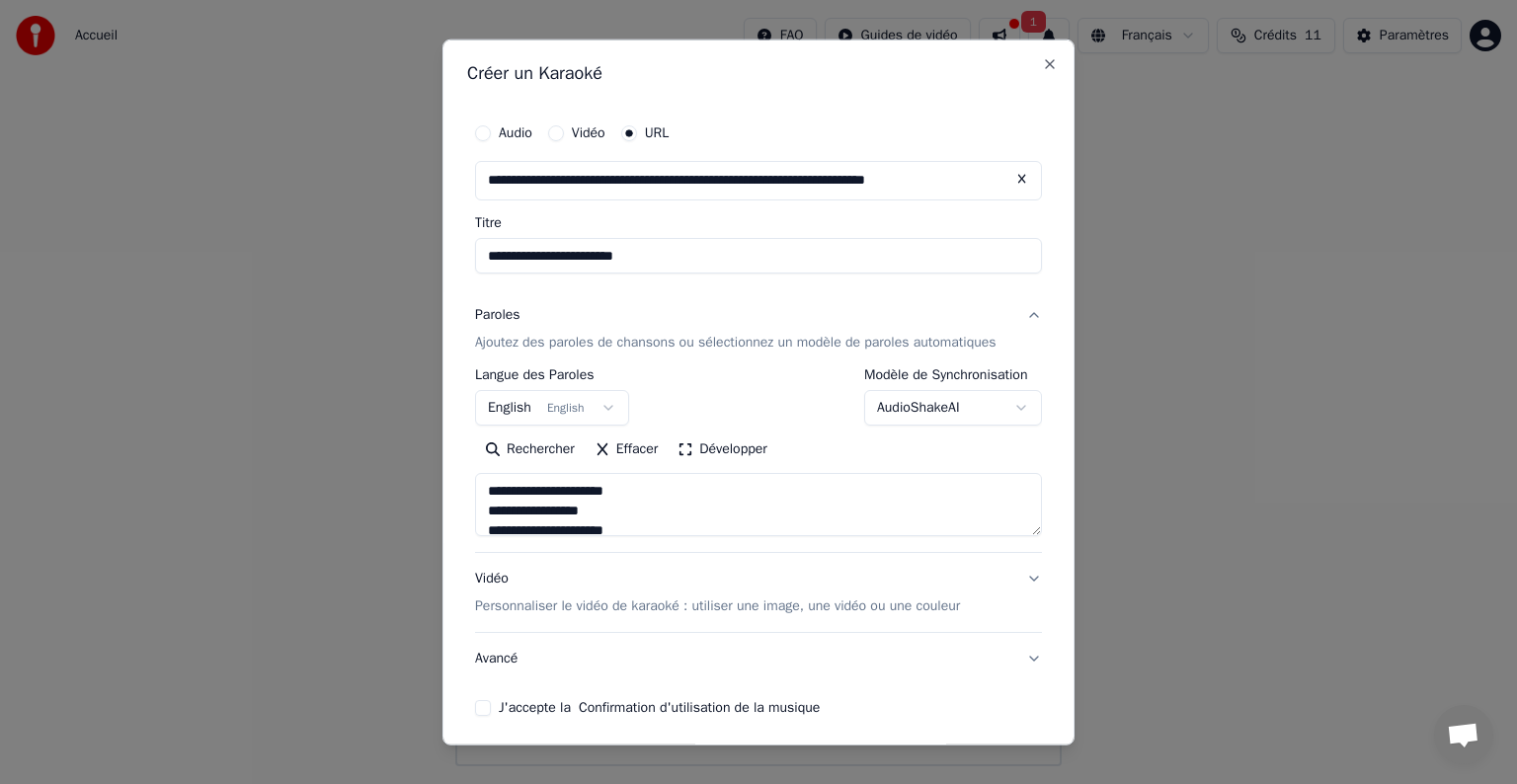 type on "**********" 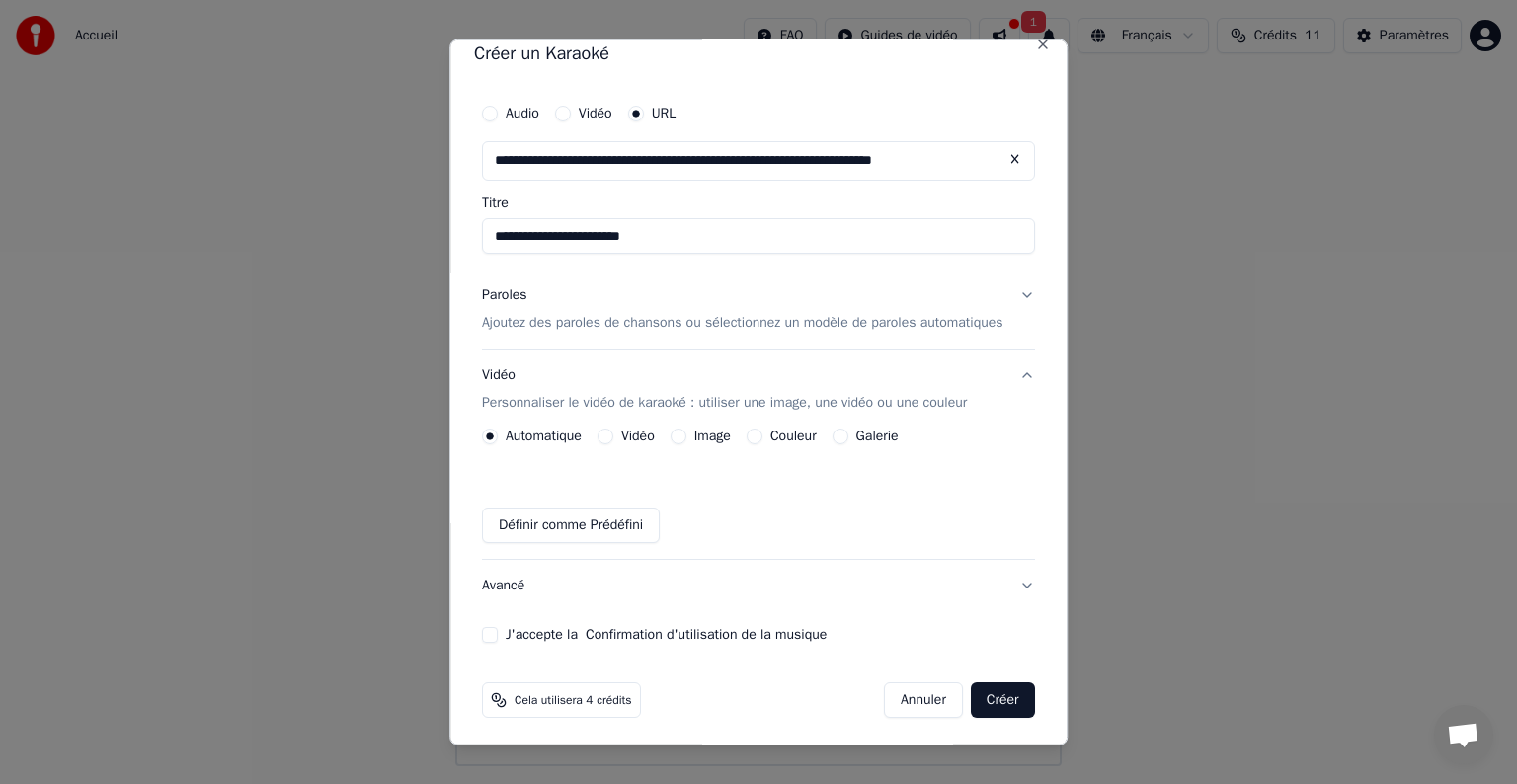 scroll, scrollTop: 24, scrollLeft: 0, axis: vertical 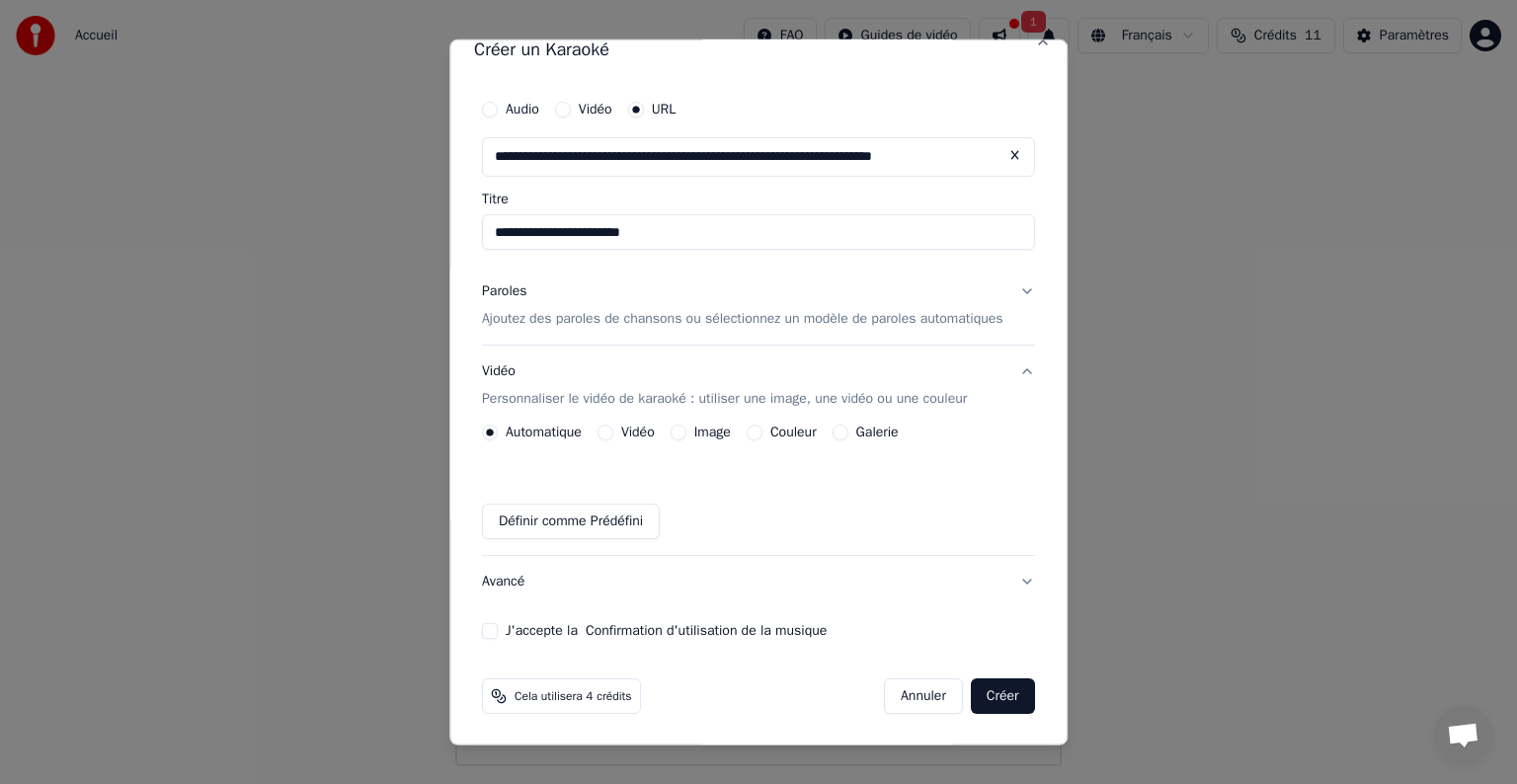 click on "Automatique Vidéo Image Couleur Galerie Définir comme Prédéfini" at bounding box center (758, 482) 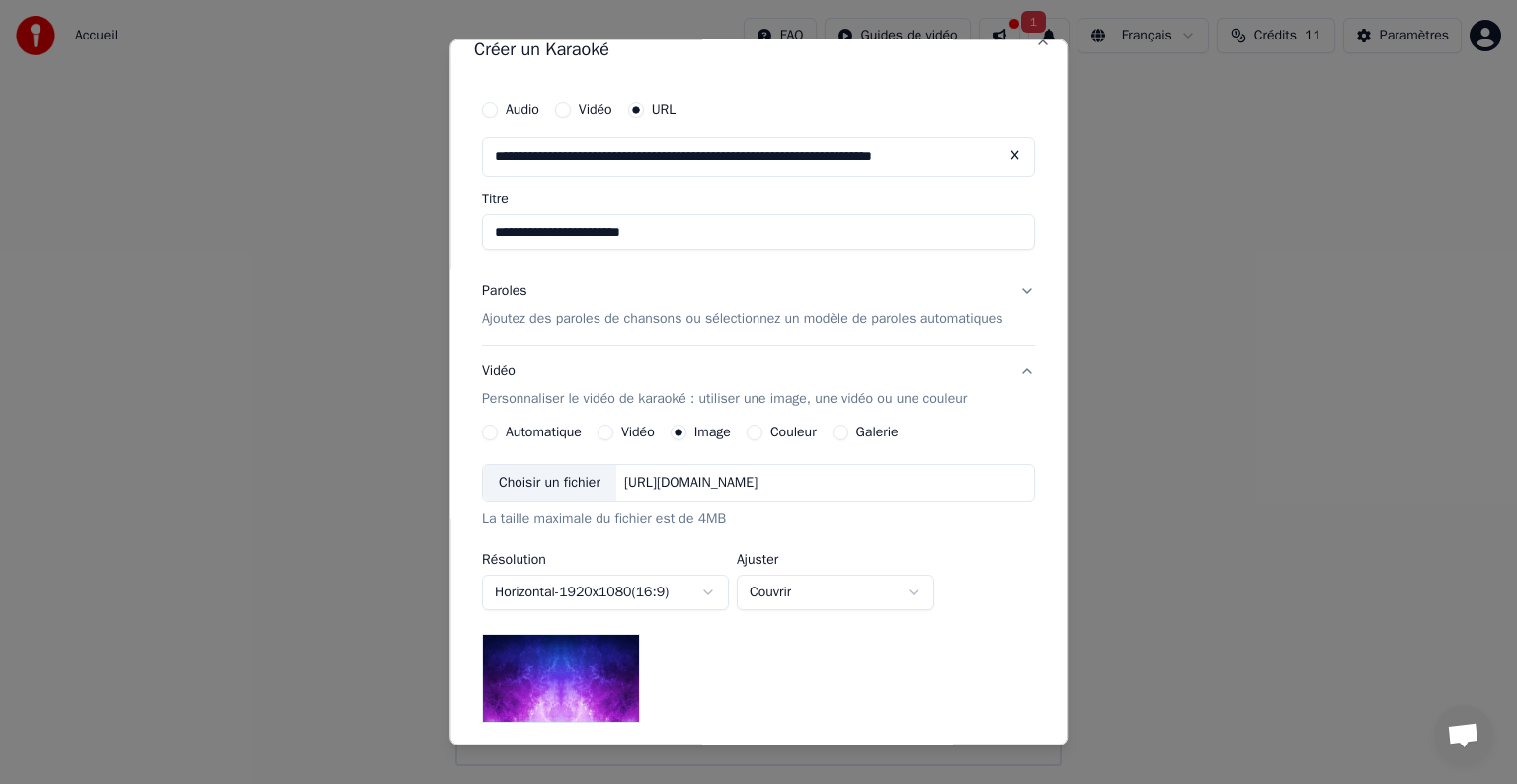 click on "Choisir un fichier" at bounding box center (549, 483) 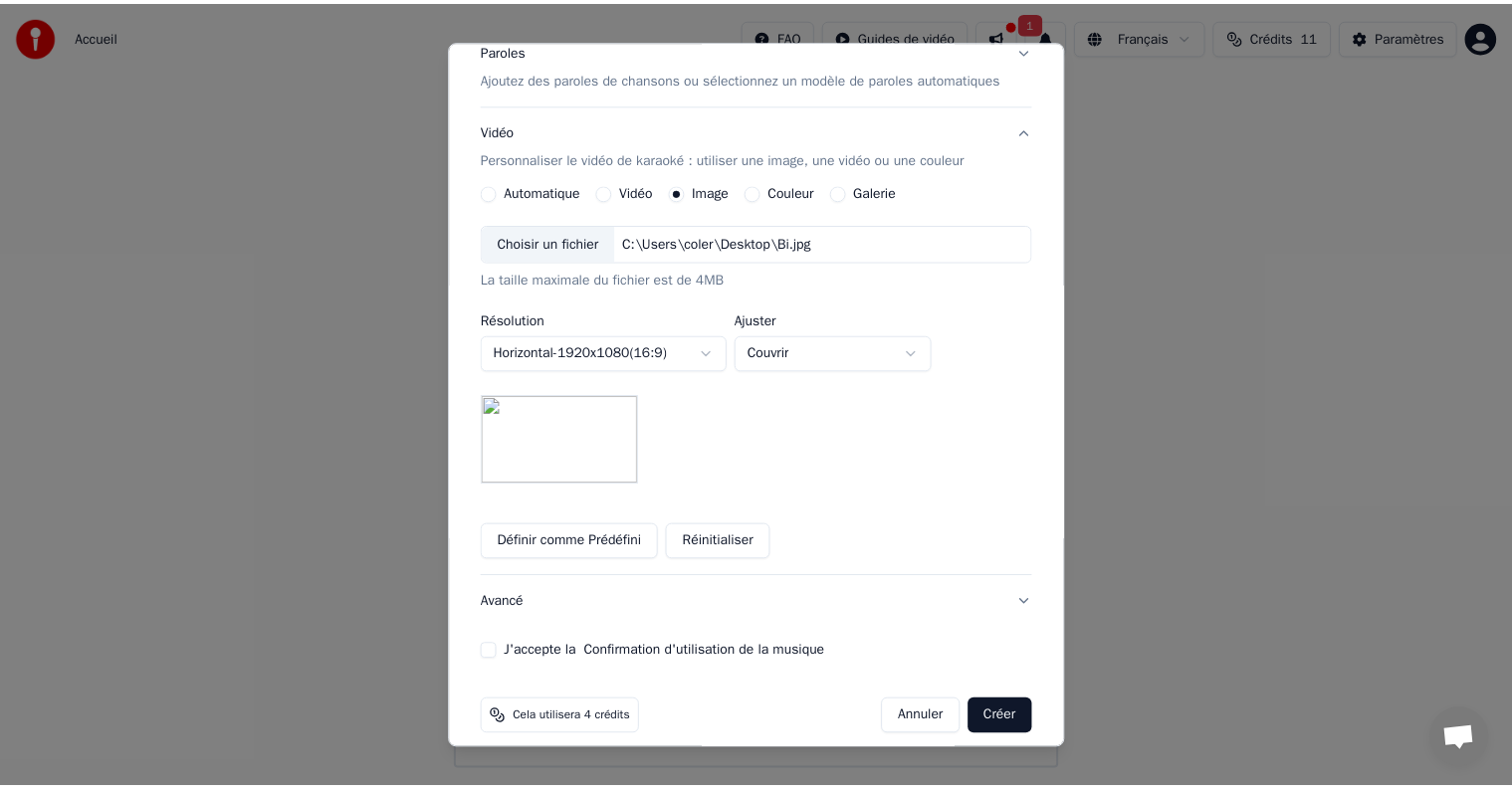 scroll, scrollTop: 285, scrollLeft: 0, axis: vertical 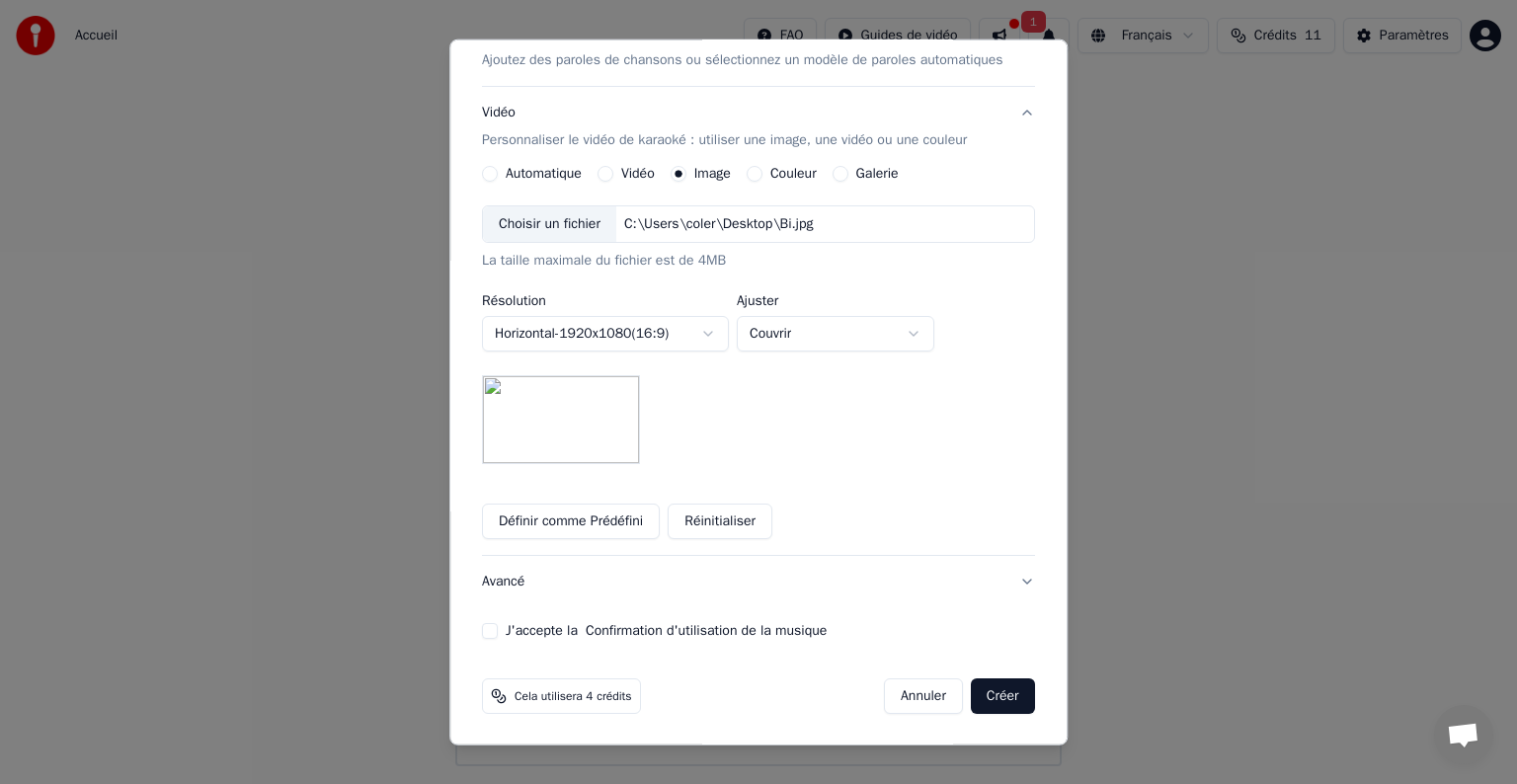 click on "Créer" at bounding box center [1002, 696] 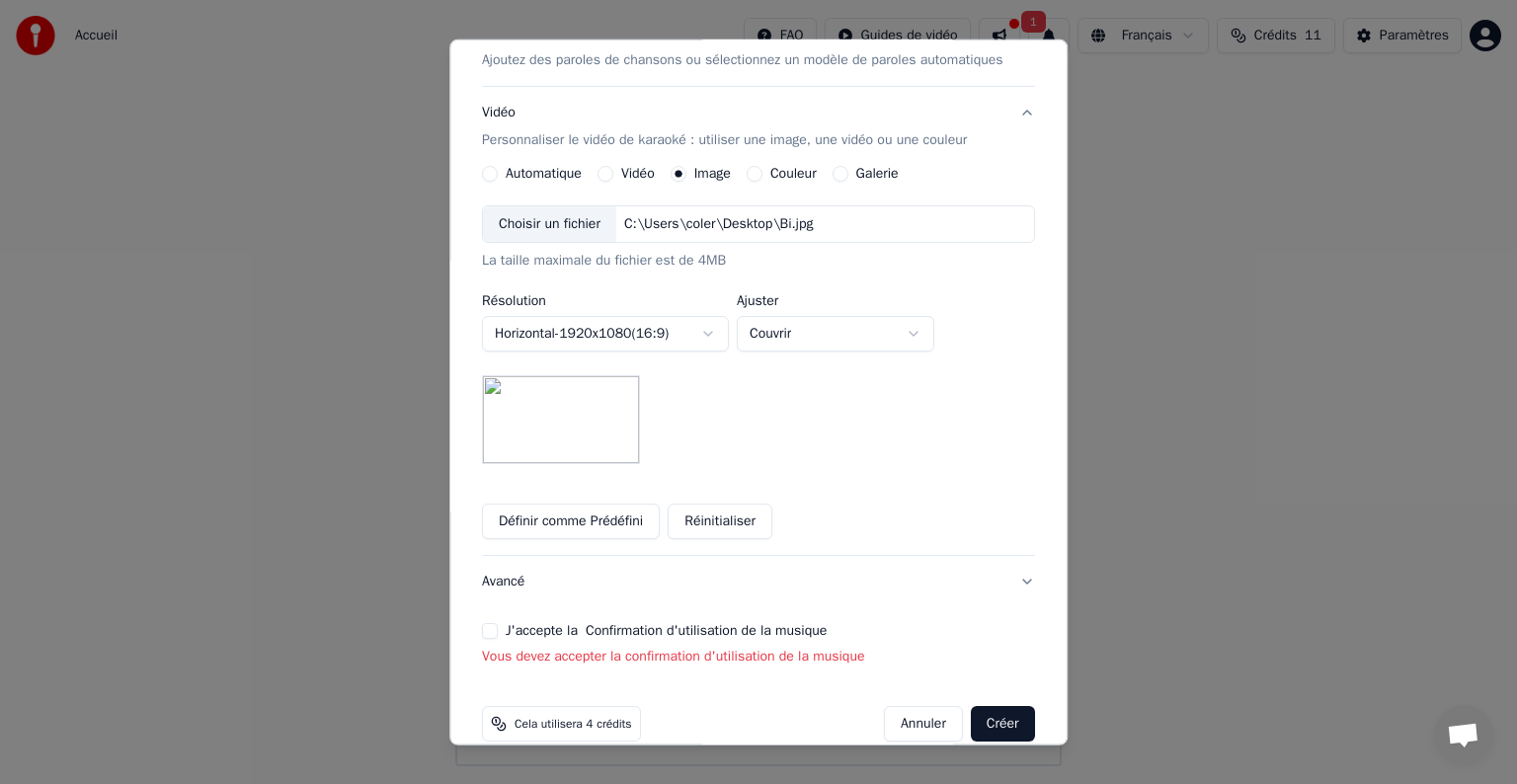 click on "J'accepte la   Confirmation d'utilisation de la musique" at bounding box center (490, 631) 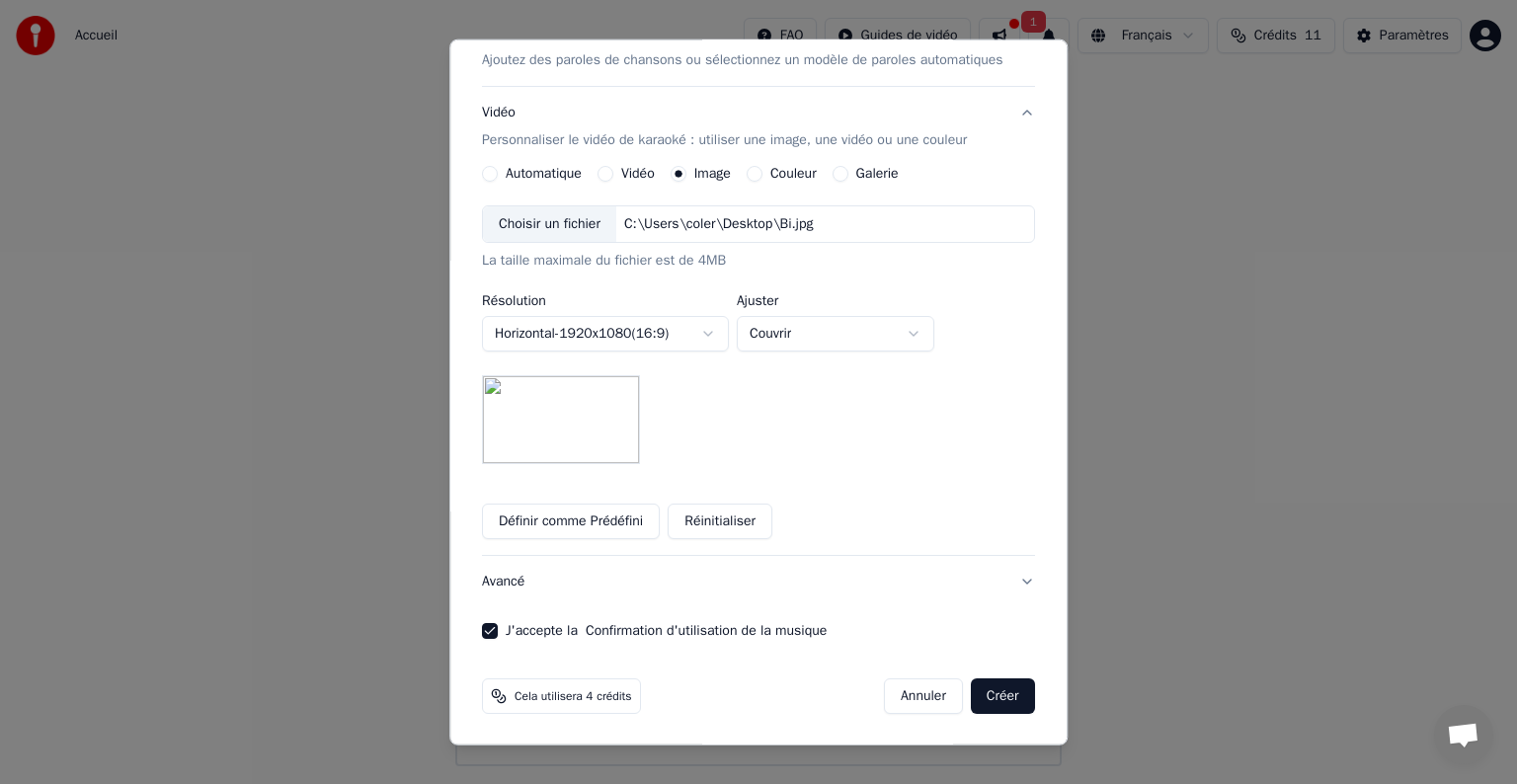 click on "Créer" at bounding box center (1002, 696) 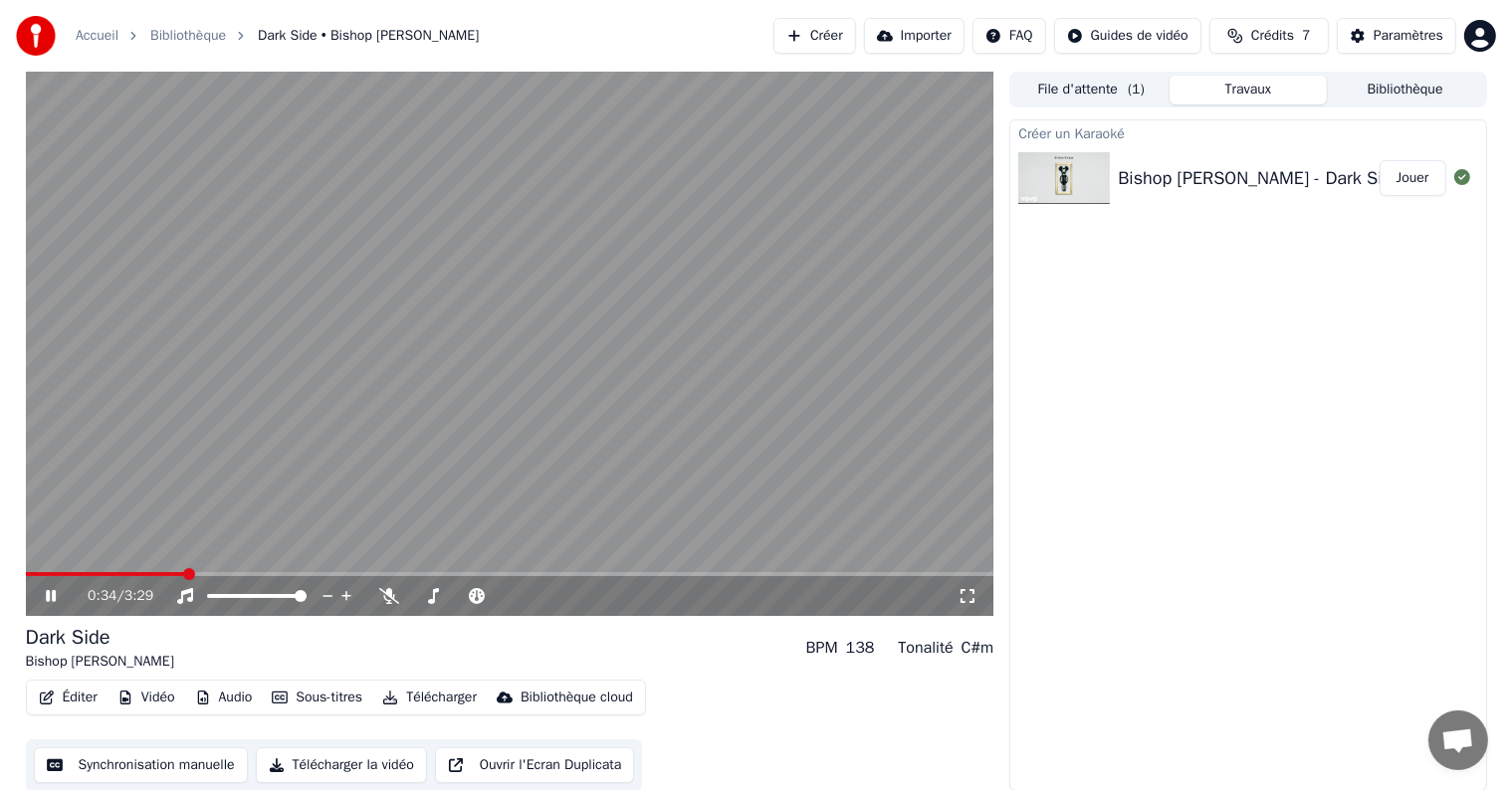click 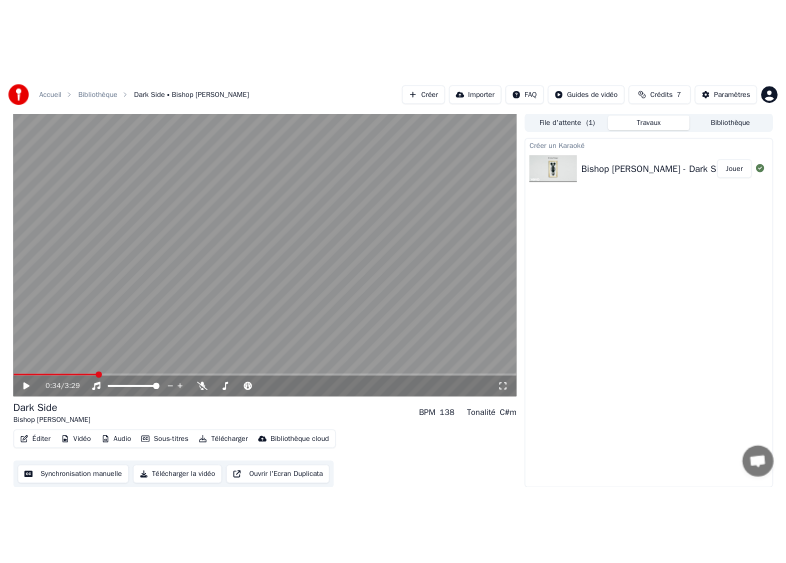scroll, scrollTop: 1, scrollLeft: 0, axis: vertical 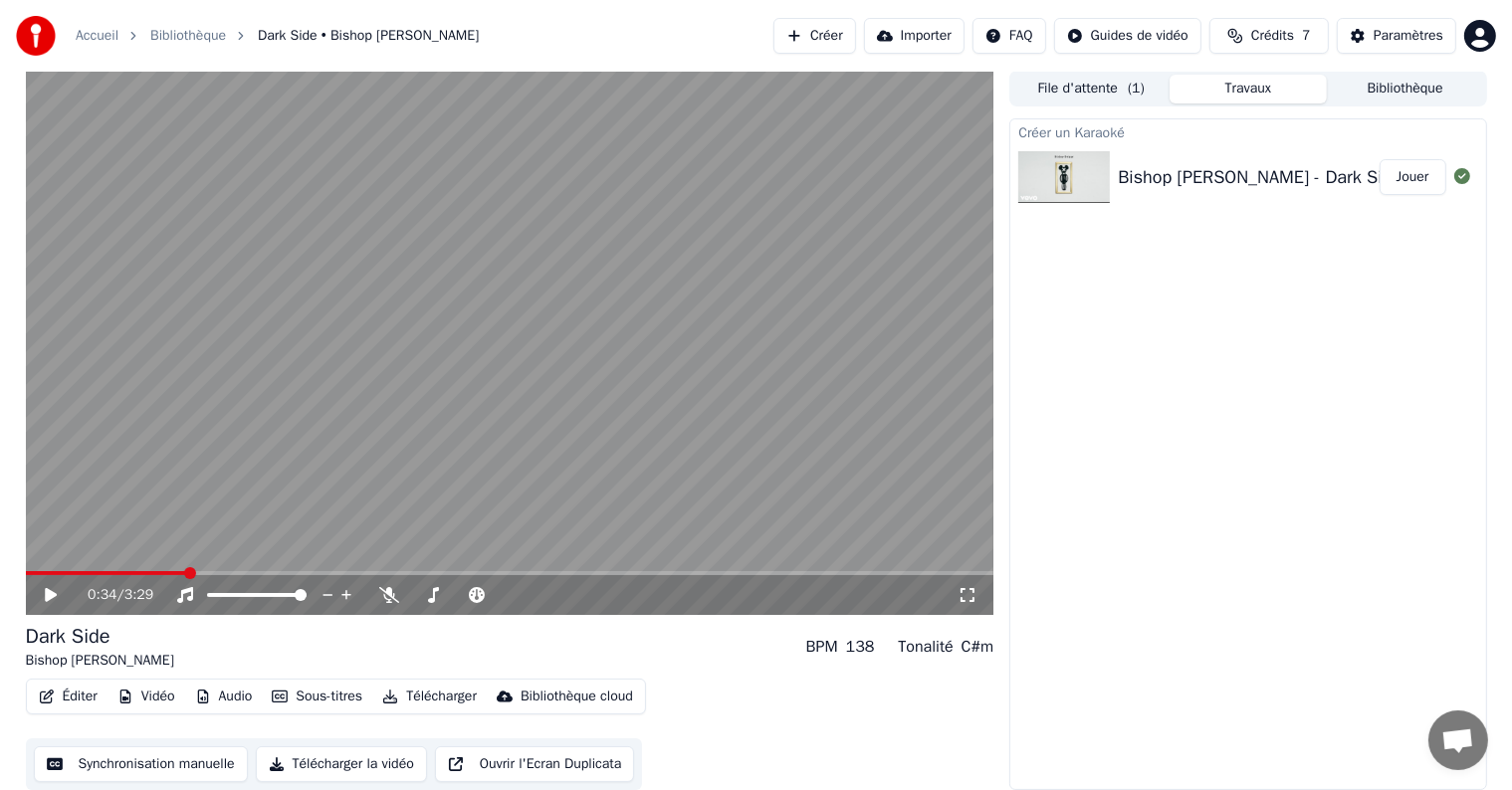 click on "Télécharger" at bounding box center (429, 696) 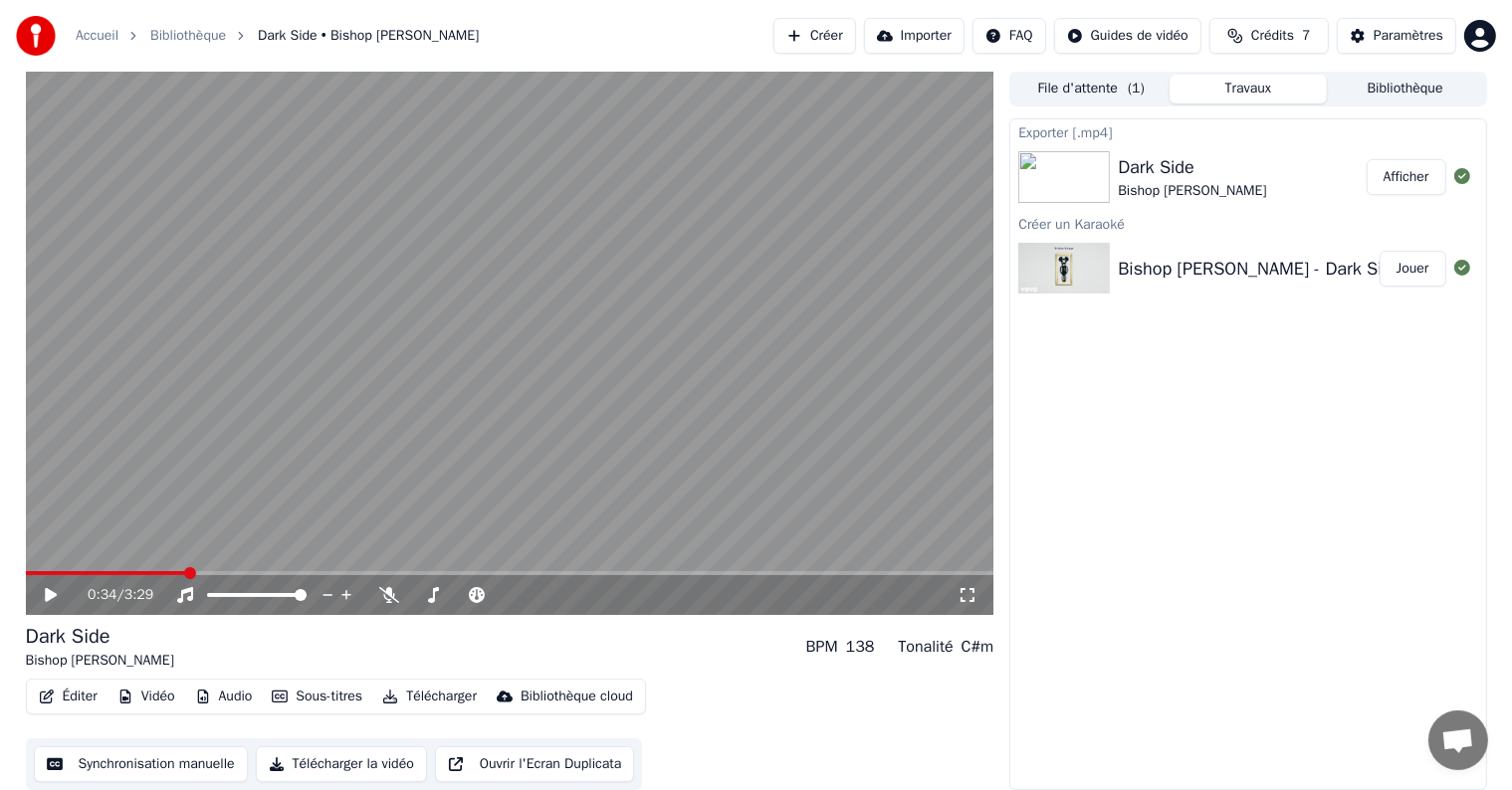 drag, startPoint x: 1256, startPoint y: 348, endPoint x: 1300, endPoint y: 296, distance: 68.11755 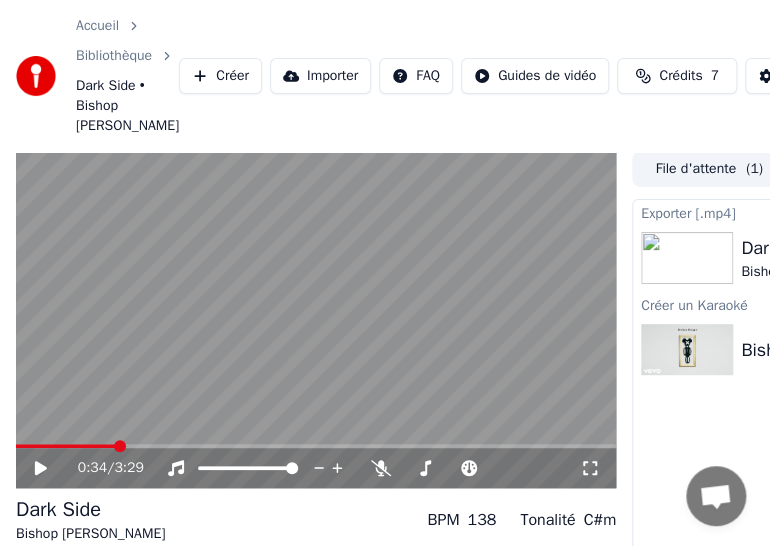 click on "Accueil Bibliothèque Dark Side • Bishop [PERSON_NAME] Créer Importer FAQ Guides de vidéo Crédits 7 Paramètres" at bounding box center [385, 76] 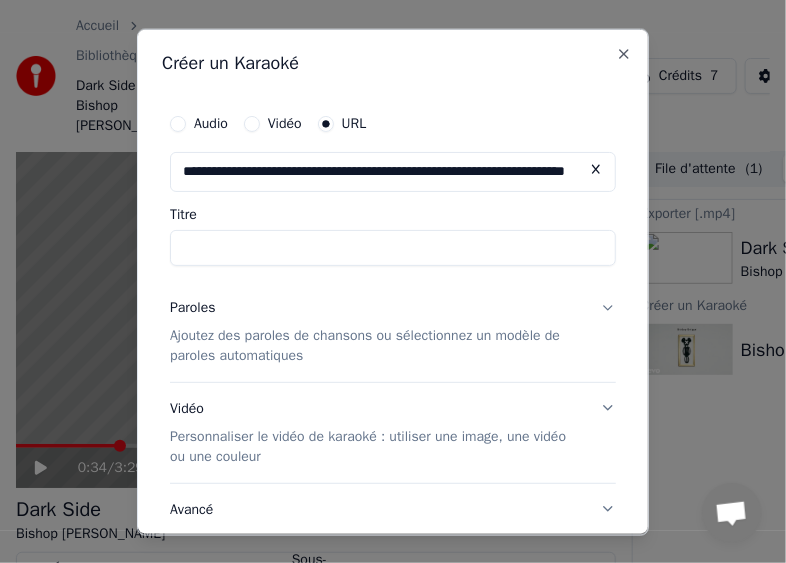 scroll, scrollTop: 0, scrollLeft: 139, axis: horizontal 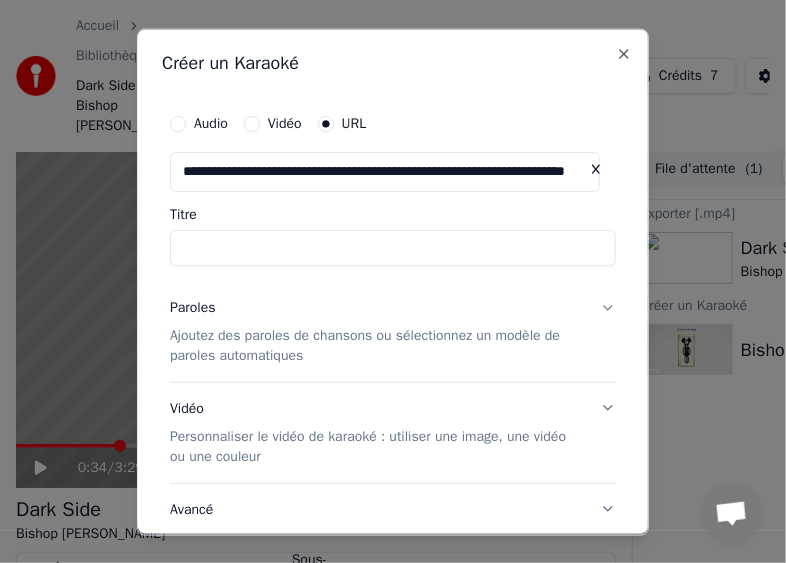 type on "**********" 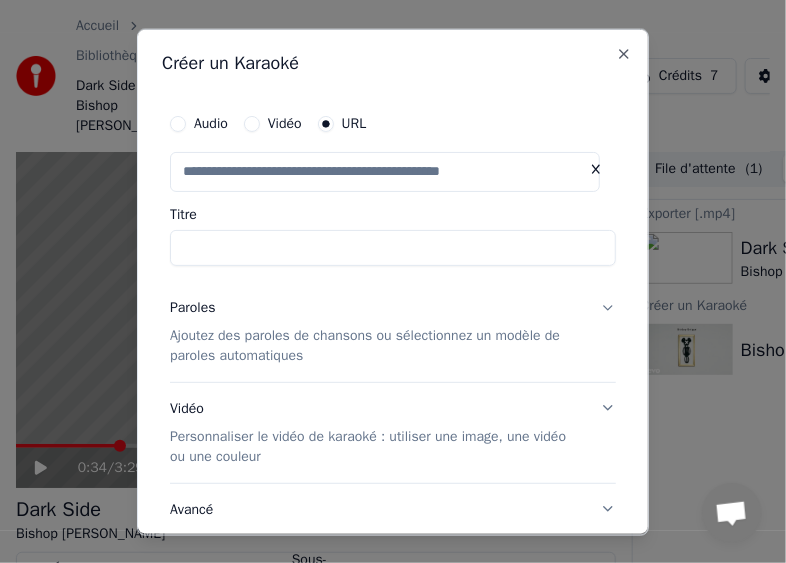 click on "Titre" at bounding box center (393, 247) 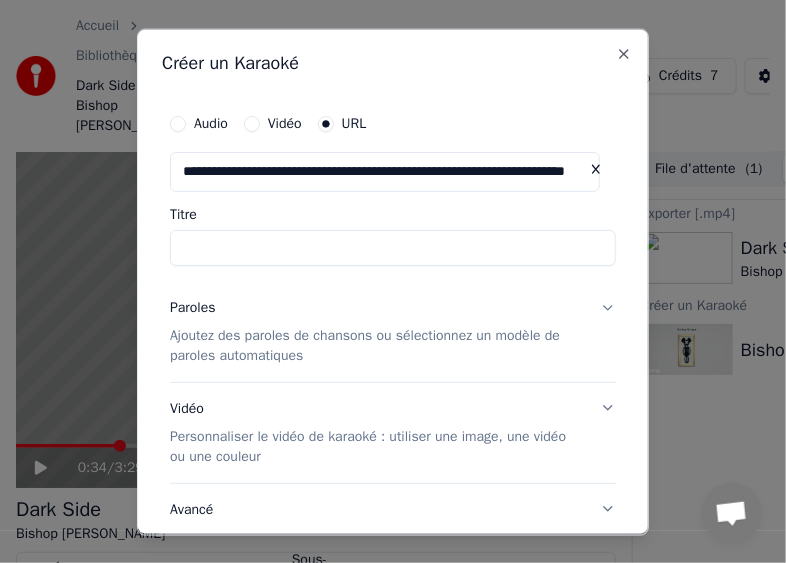 type on "**********" 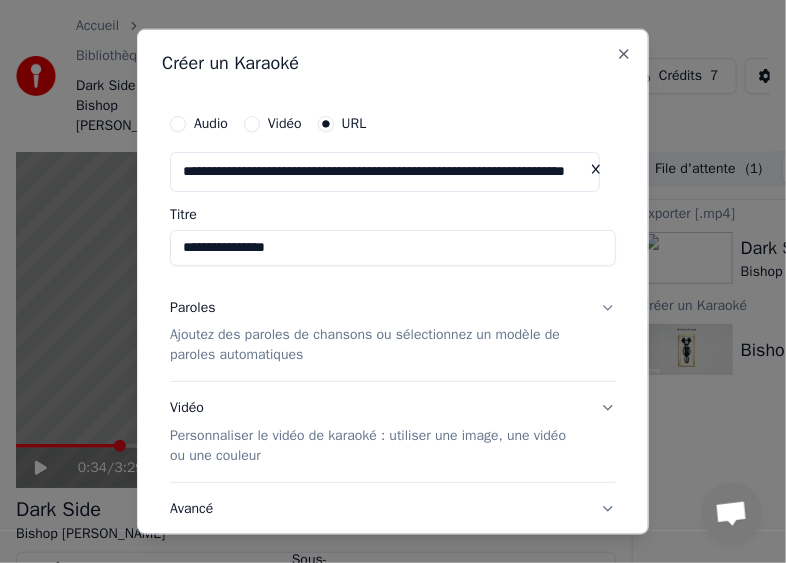 click on "Paroles Ajoutez des paroles de chansons ou sélectionnez un modèle de paroles automatiques" at bounding box center (393, 331) 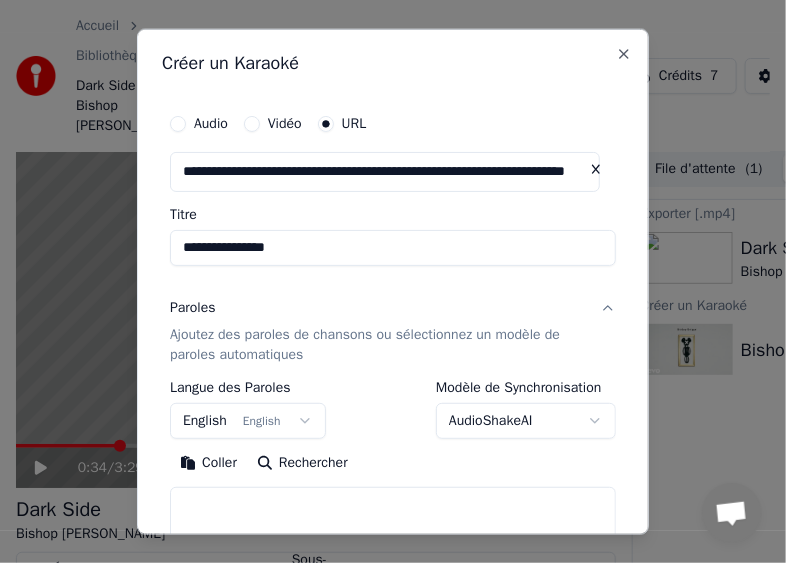 click on "English English" at bounding box center [248, 421] 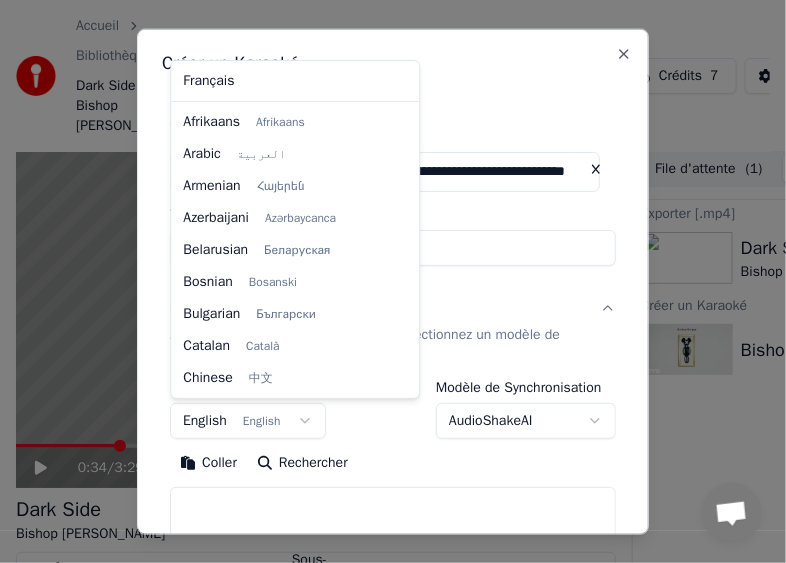 scroll, scrollTop: 160, scrollLeft: 0, axis: vertical 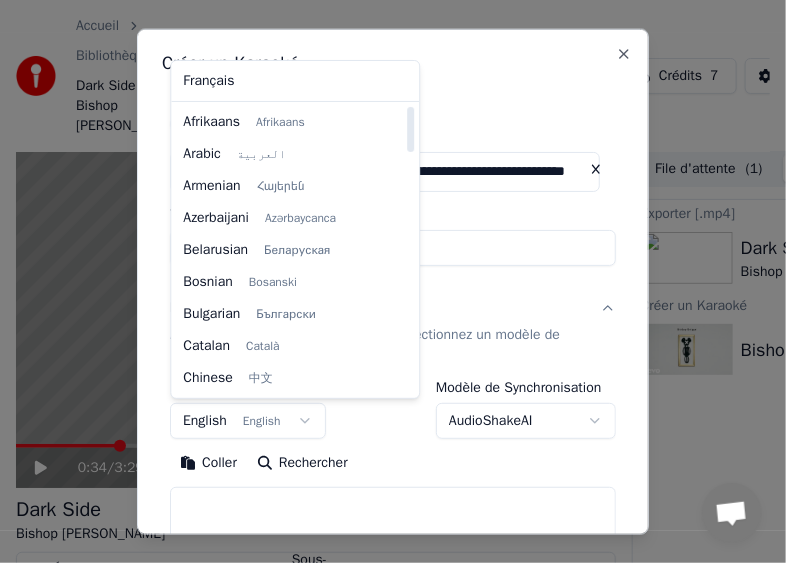 select on "**" 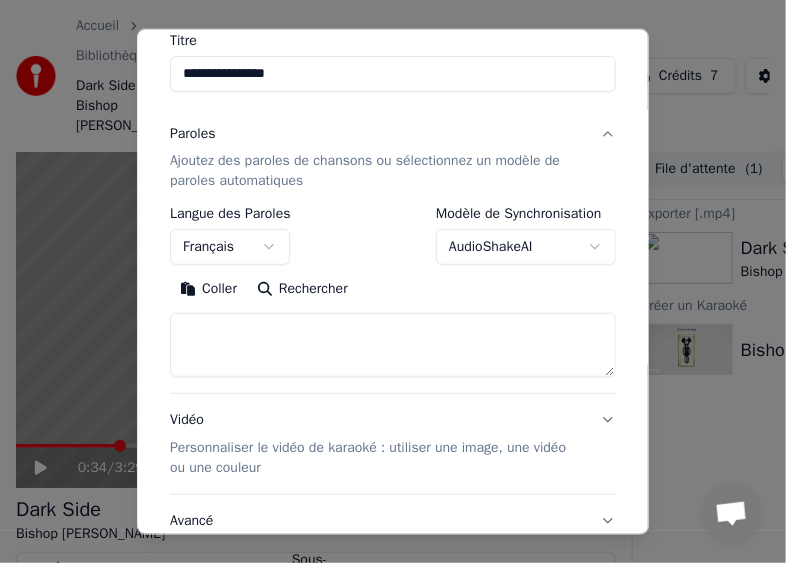 scroll, scrollTop: 200, scrollLeft: 0, axis: vertical 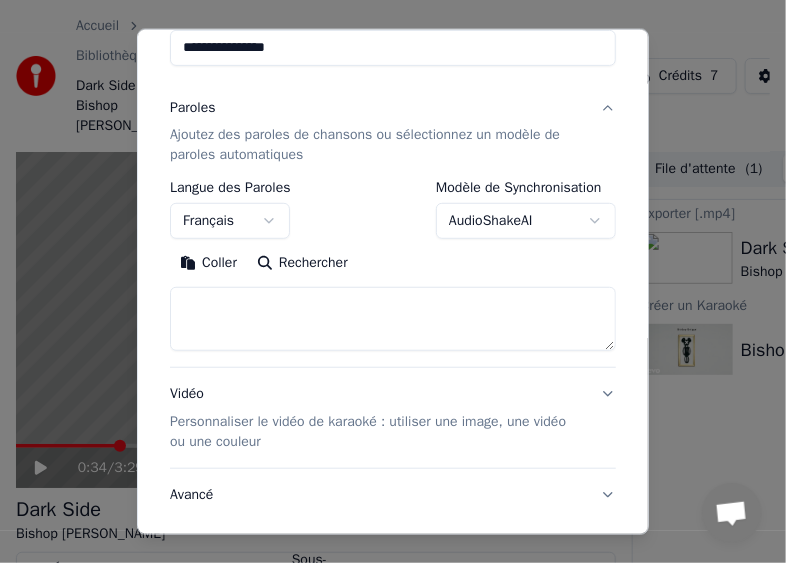 click at bounding box center (393, 319) 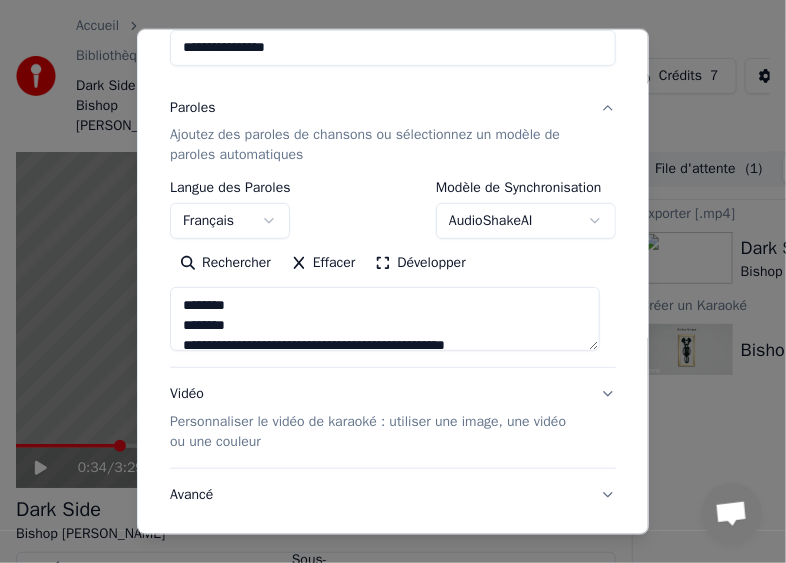 scroll, scrollTop: 144, scrollLeft: 0, axis: vertical 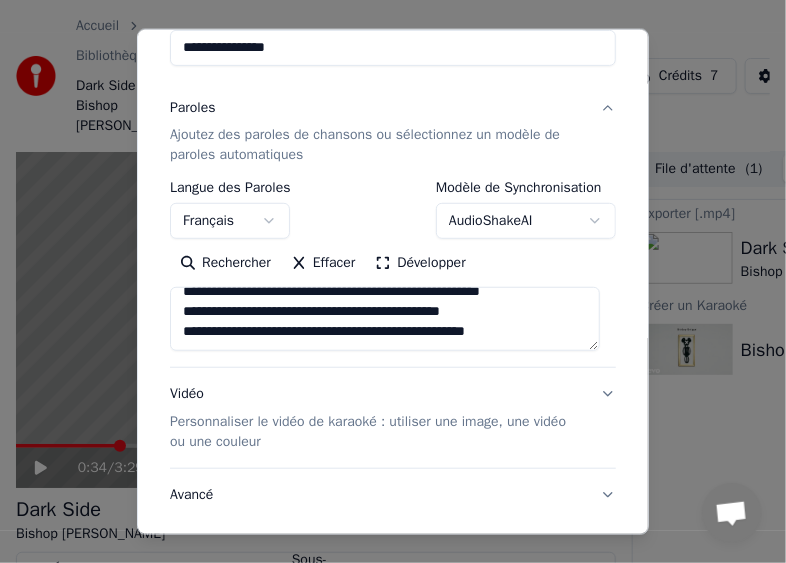 paste on "**********" 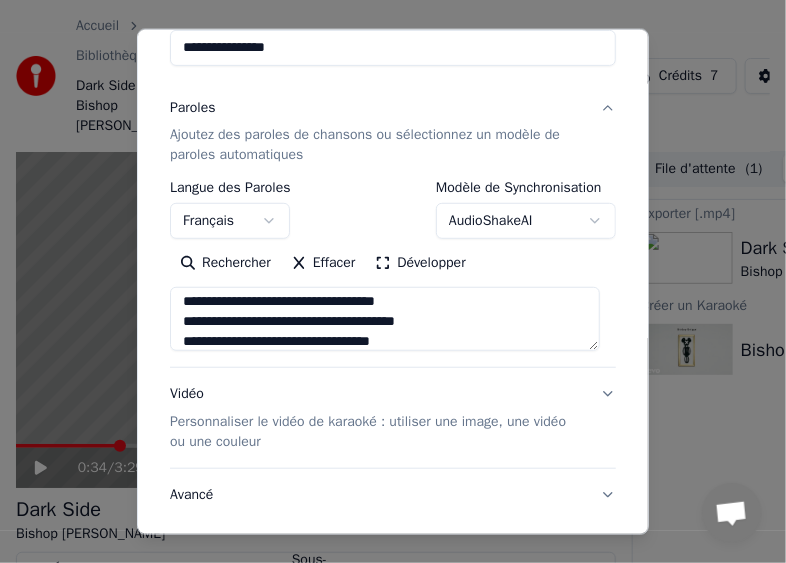 scroll, scrollTop: 453, scrollLeft: 0, axis: vertical 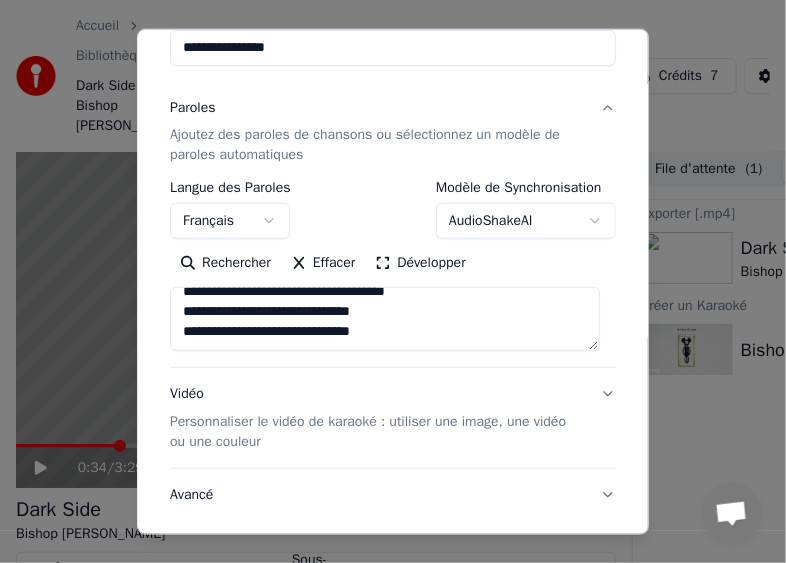 paste on "**********" 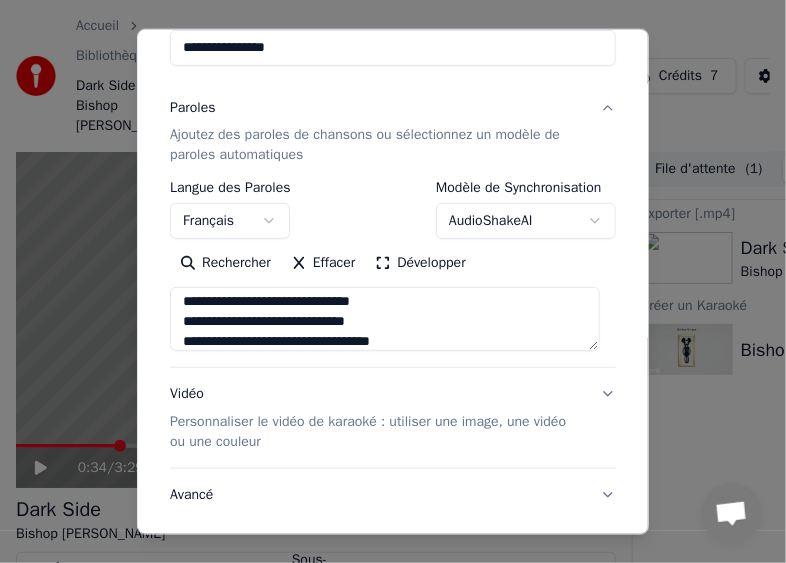 scroll, scrollTop: 764, scrollLeft: 0, axis: vertical 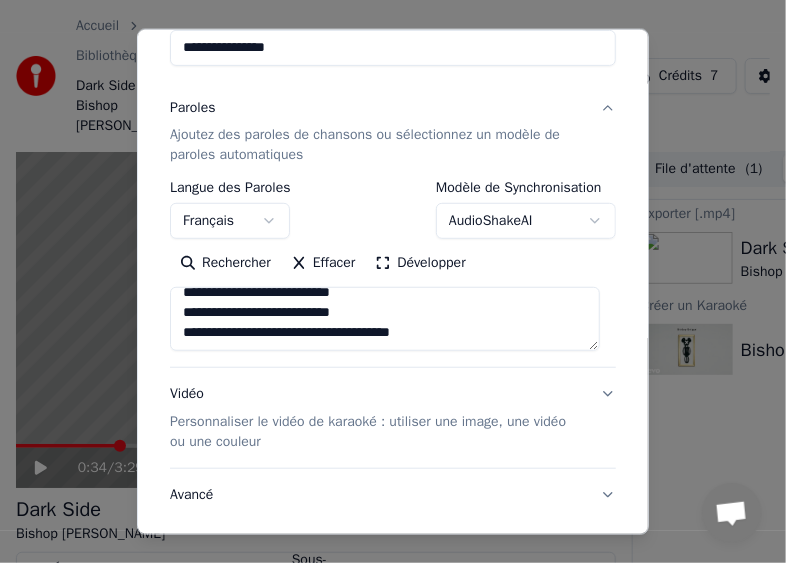 paste on "**********" 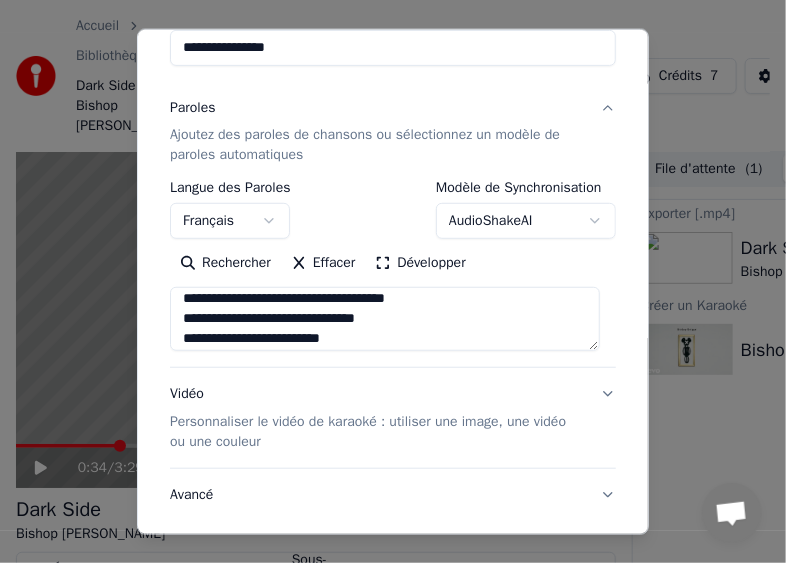 scroll, scrollTop: 1032, scrollLeft: 0, axis: vertical 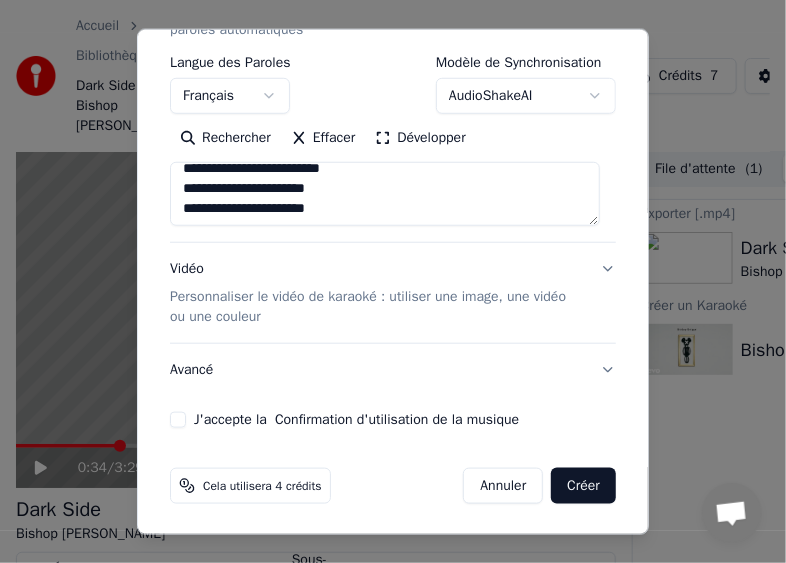 type on "**********" 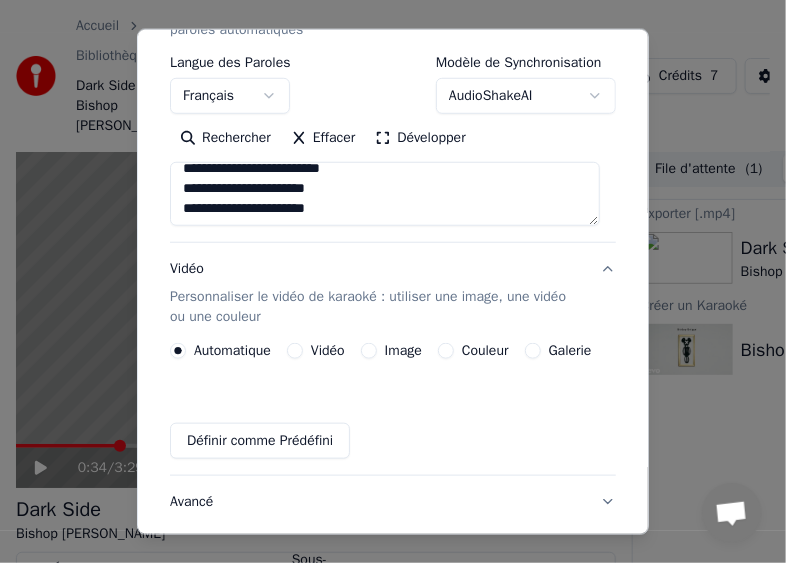 scroll, scrollTop: 304, scrollLeft: 0, axis: vertical 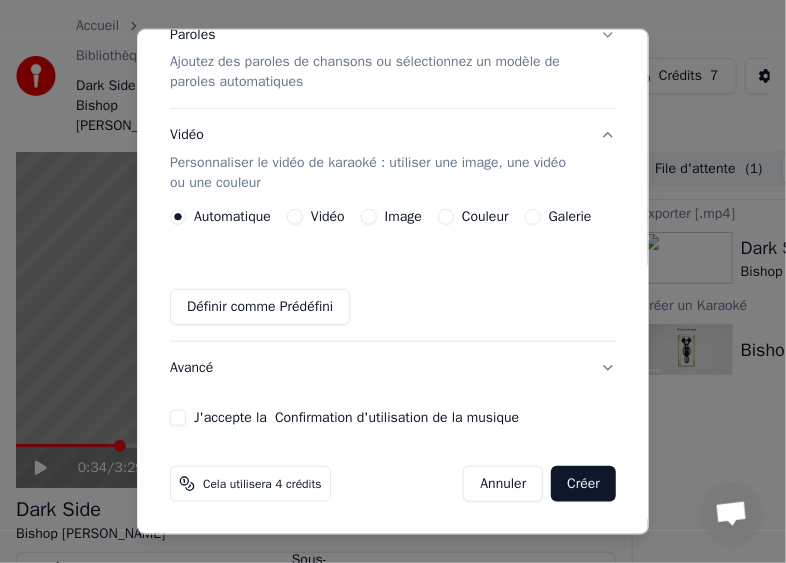 click on "Image" at bounding box center (403, 217) 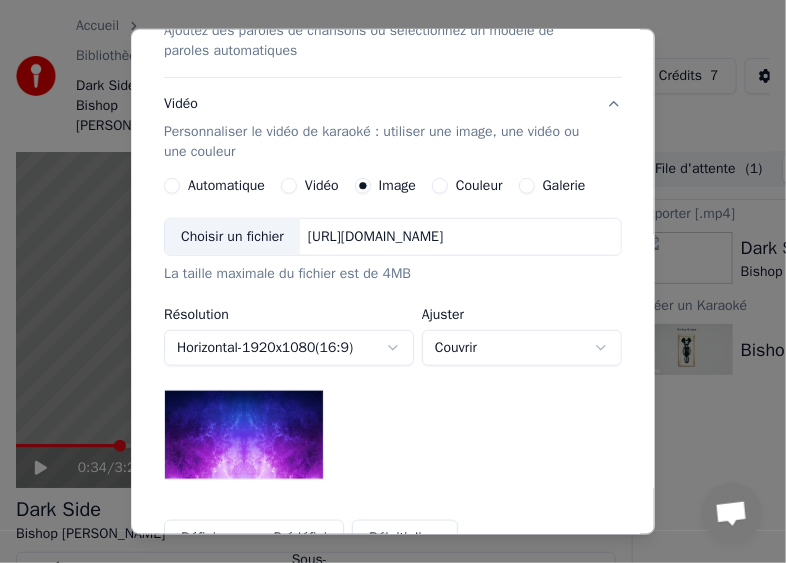 click on "Choisir un fichier" at bounding box center (232, 237) 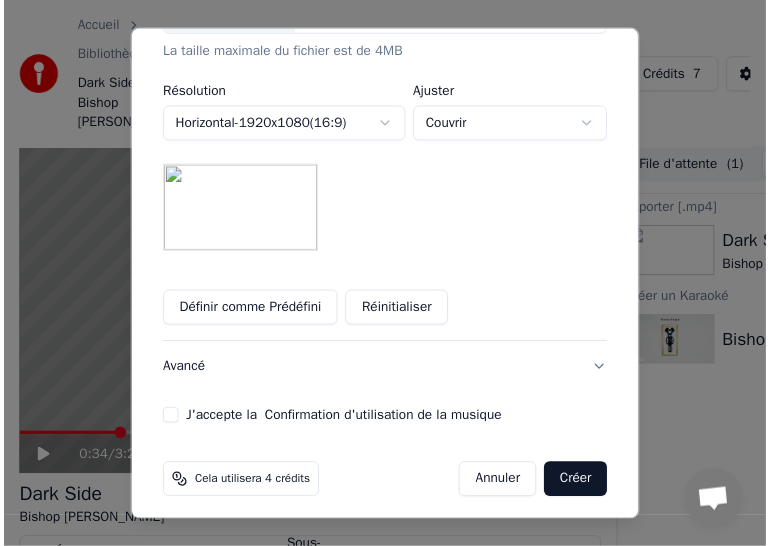 scroll, scrollTop: 533, scrollLeft: 0, axis: vertical 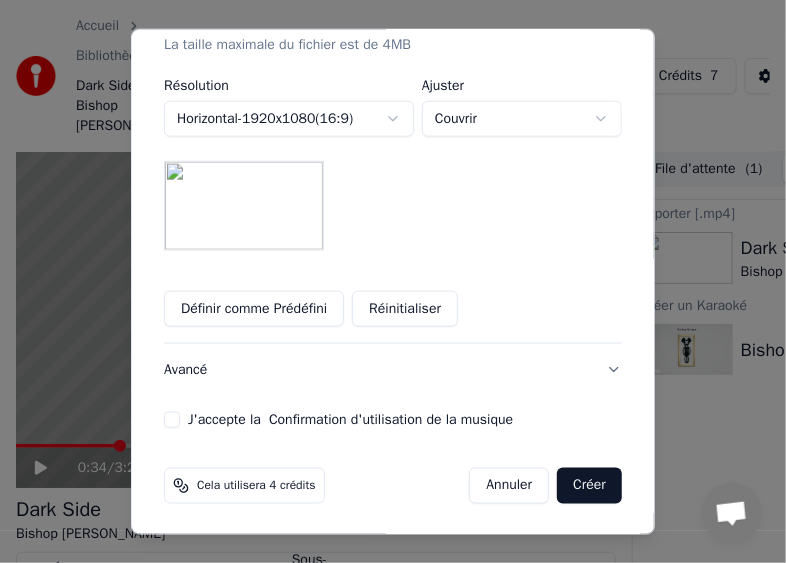 click on "J'accepte la   Confirmation d'utilisation de la musique" at bounding box center [172, 420] 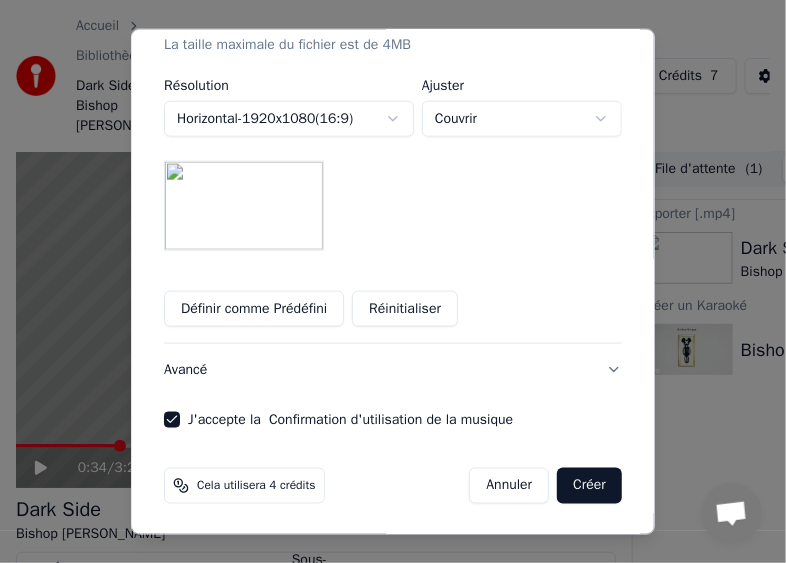 drag, startPoint x: 596, startPoint y: 485, endPoint x: 590, endPoint y: 474, distance: 12.529964 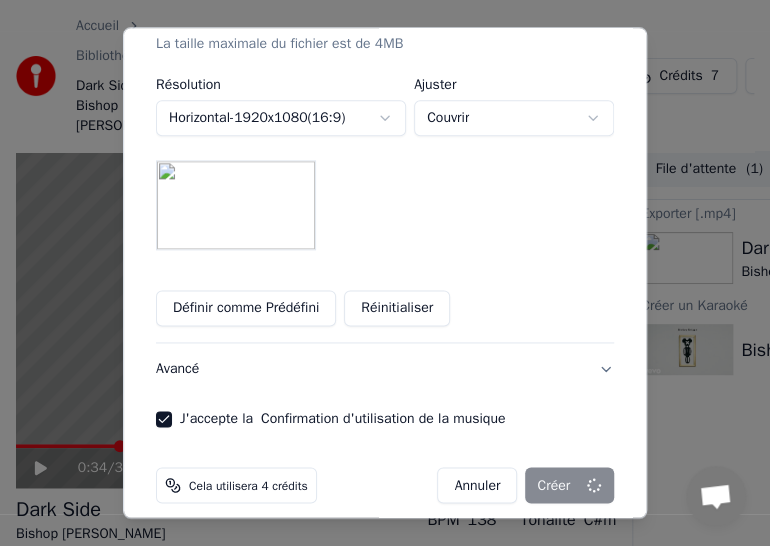 type 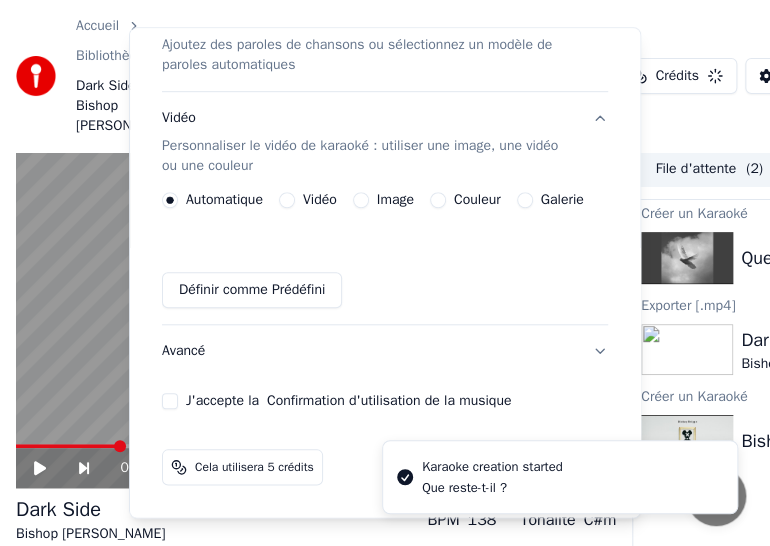 scroll, scrollTop: 304, scrollLeft: 0, axis: vertical 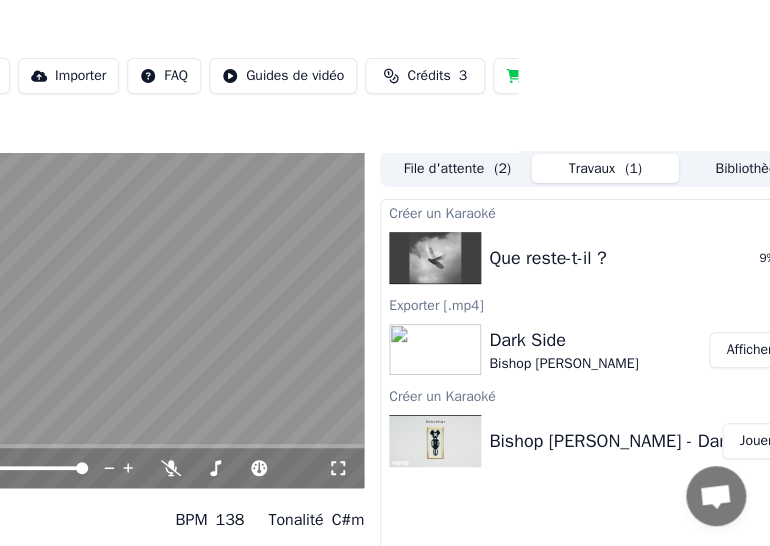 click on "Afficher" at bounding box center (749, 350) 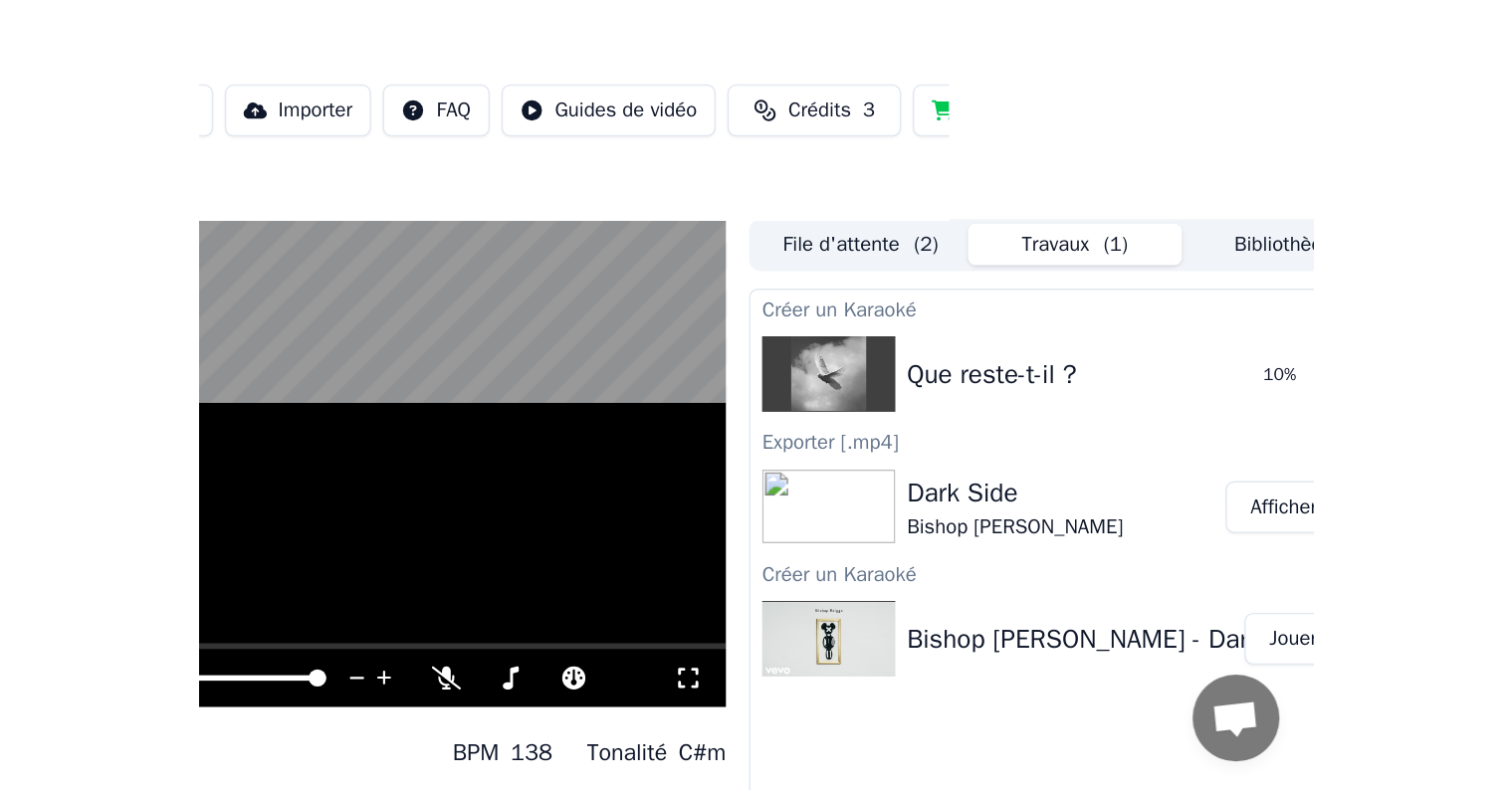 scroll, scrollTop: 1, scrollLeft: 0, axis: vertical 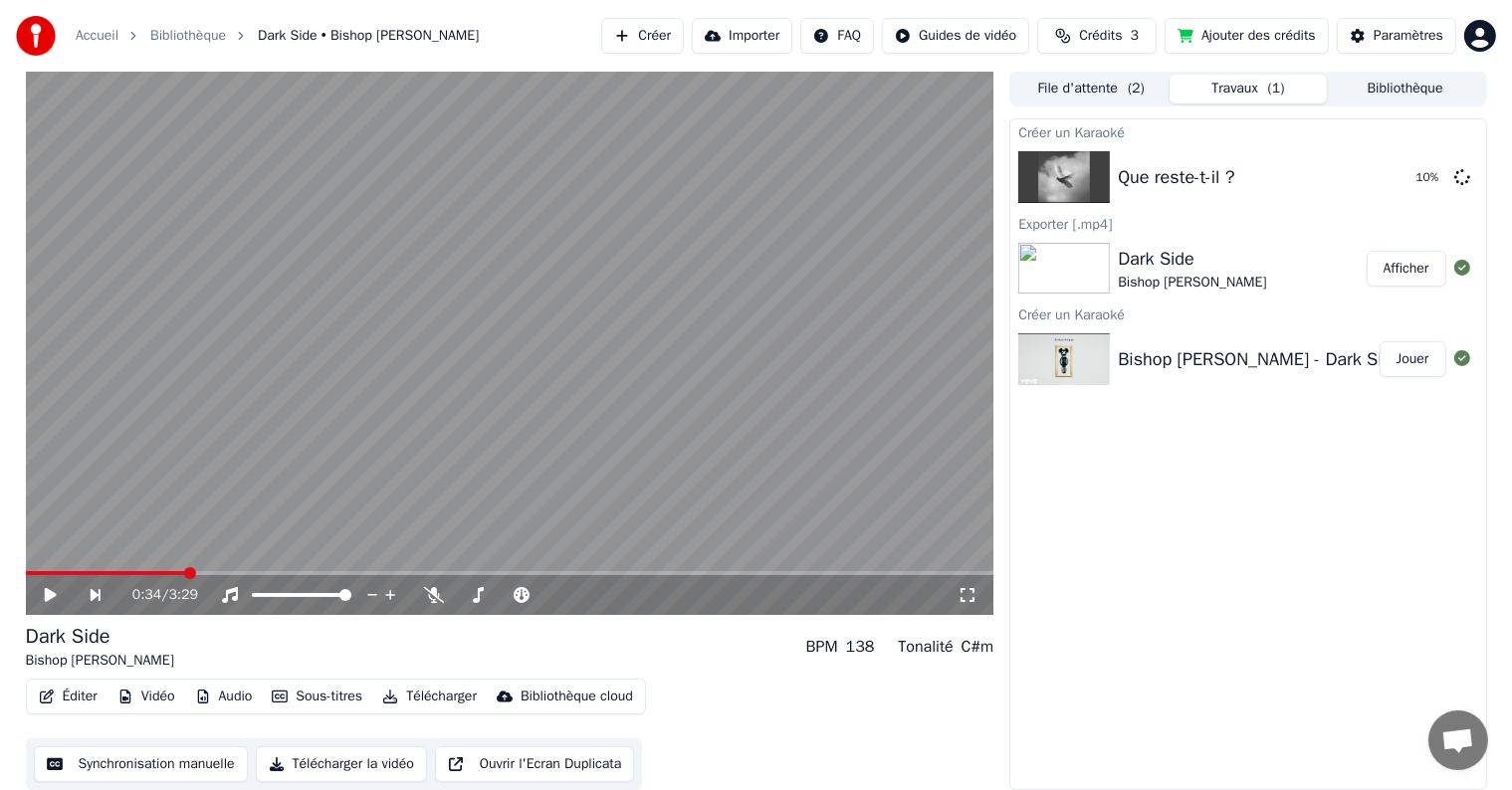 click on "Afficher" at bounding box center (1406, 269) 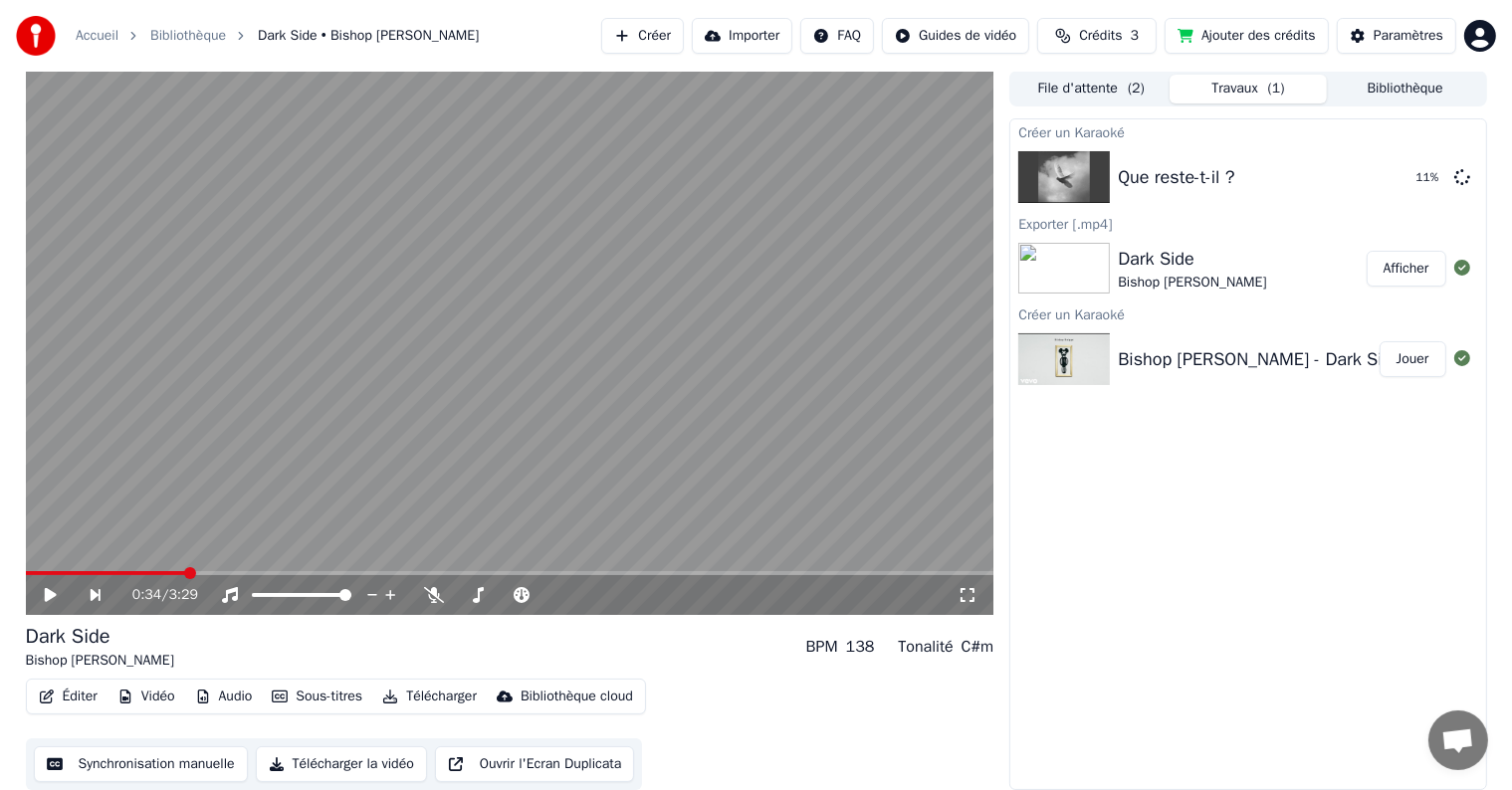 click on "Télécharger la vidéo" at bounding box center (341, 764) 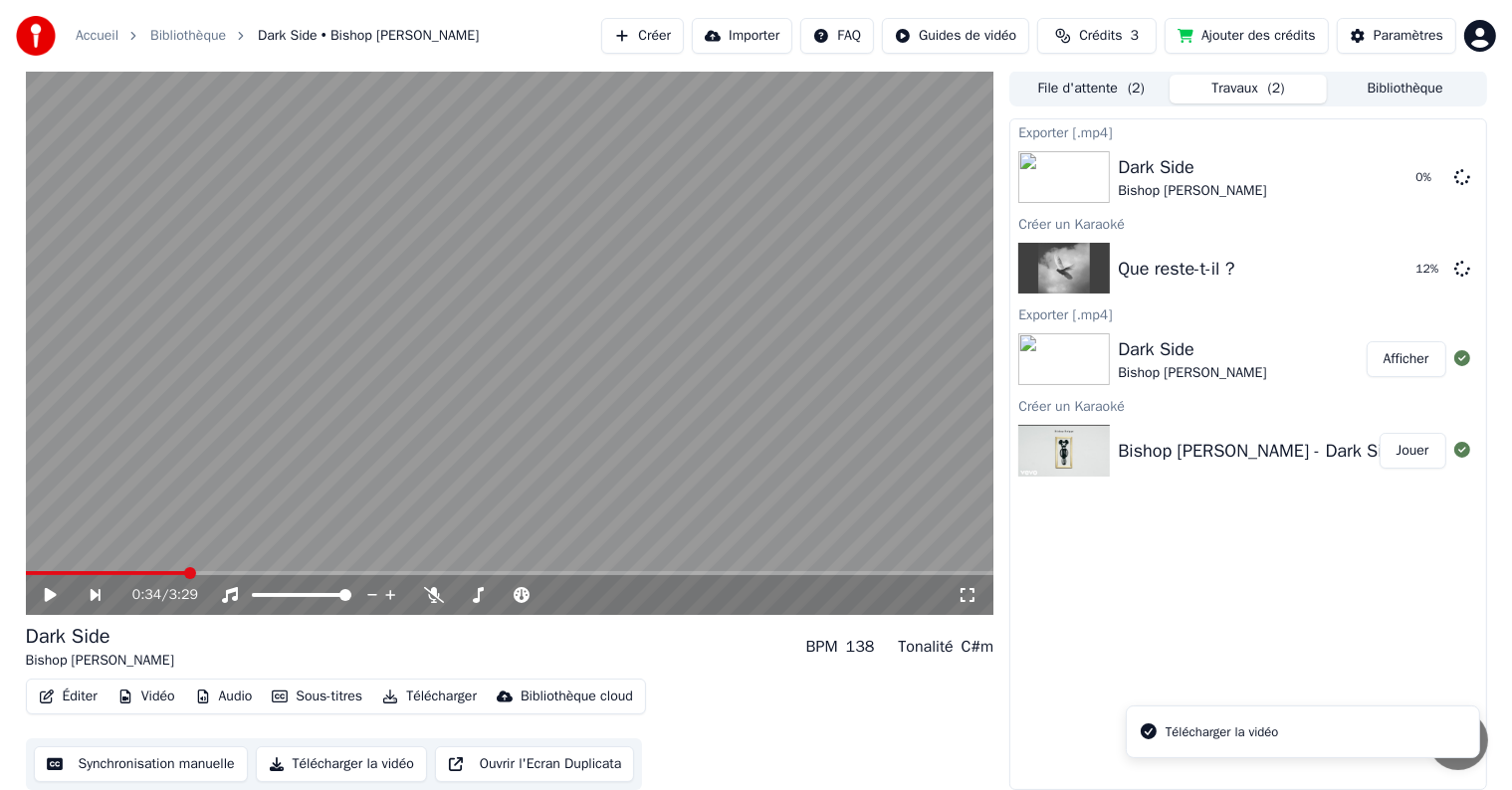 click on "Télécharger la vidéo" at bounding box center (1221, 732) 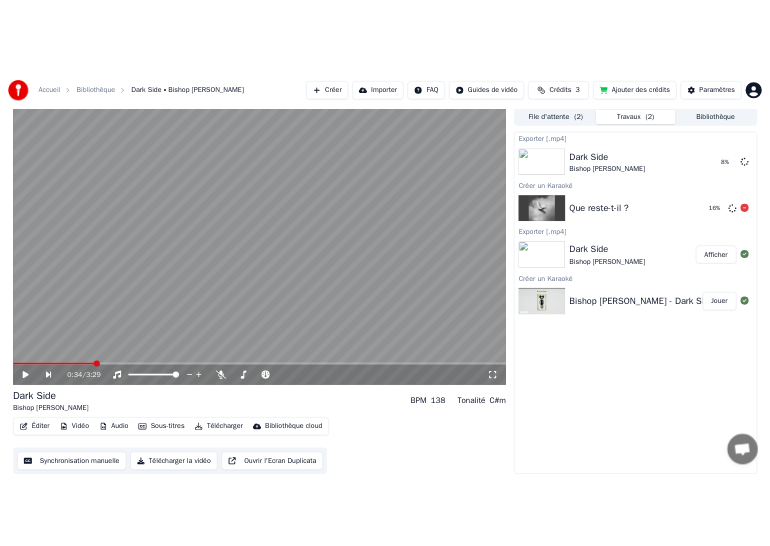 scroll, scrollTop: 0, scrollLeft: 0, axis: both 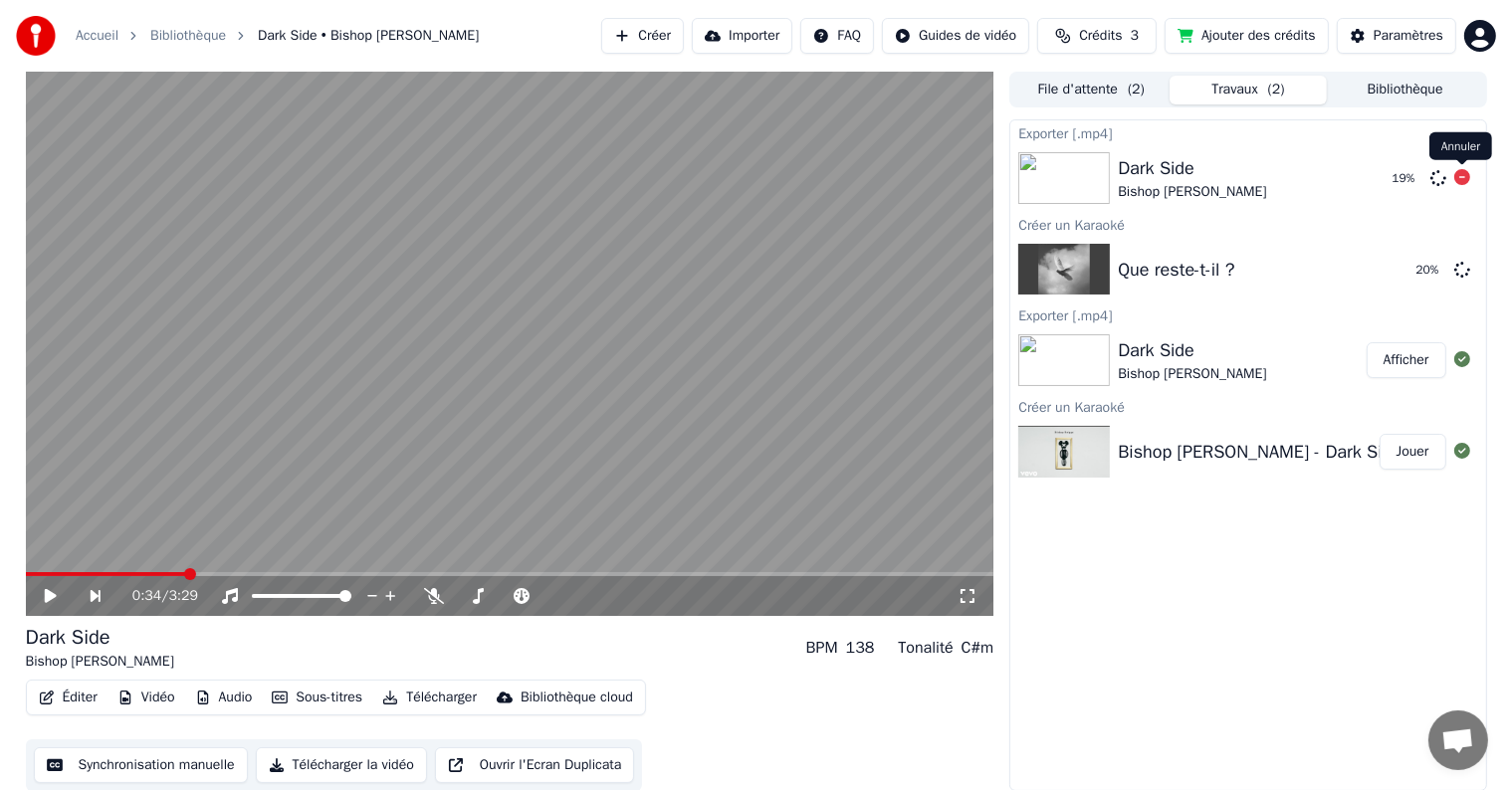 click 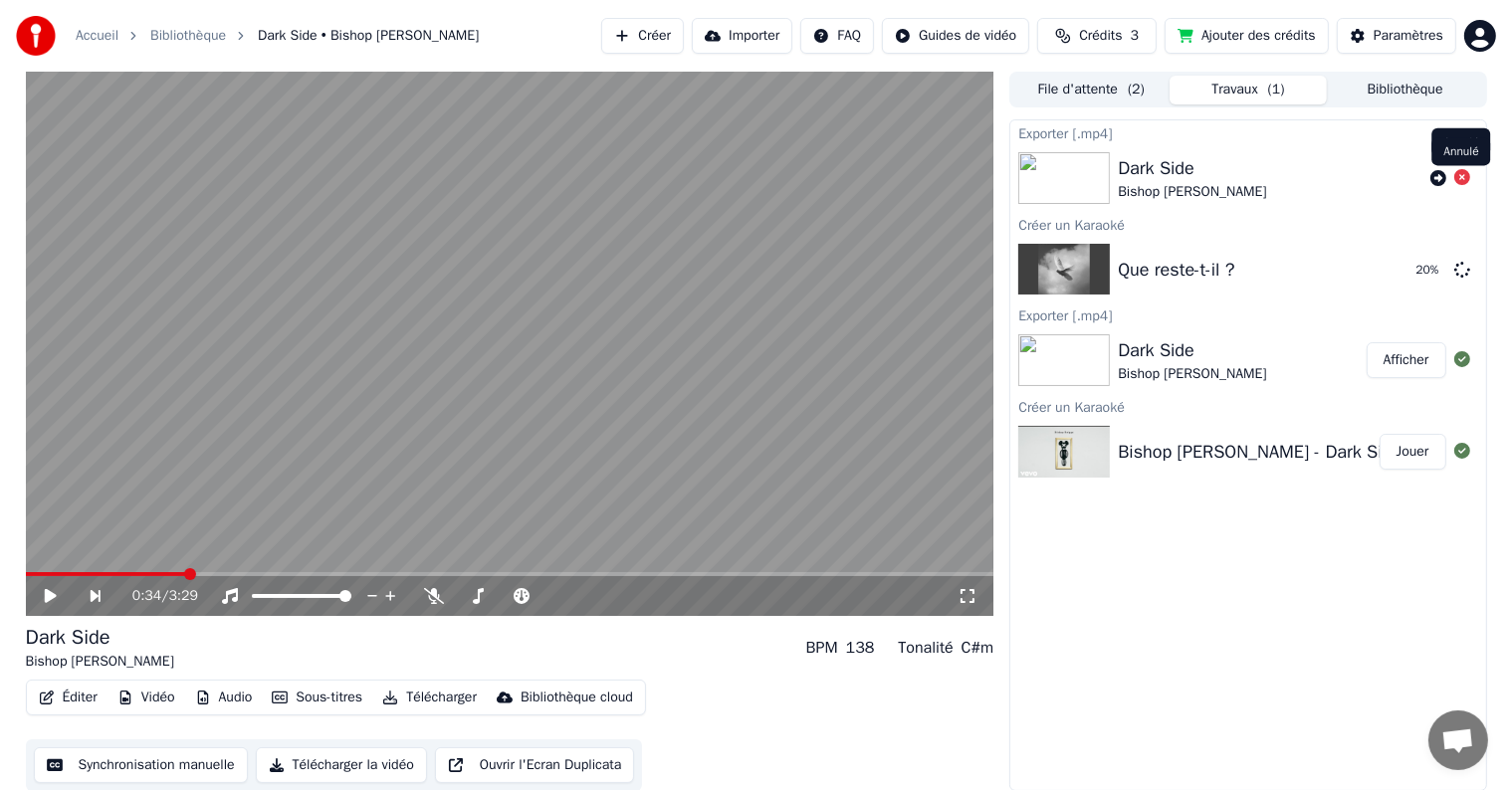 click 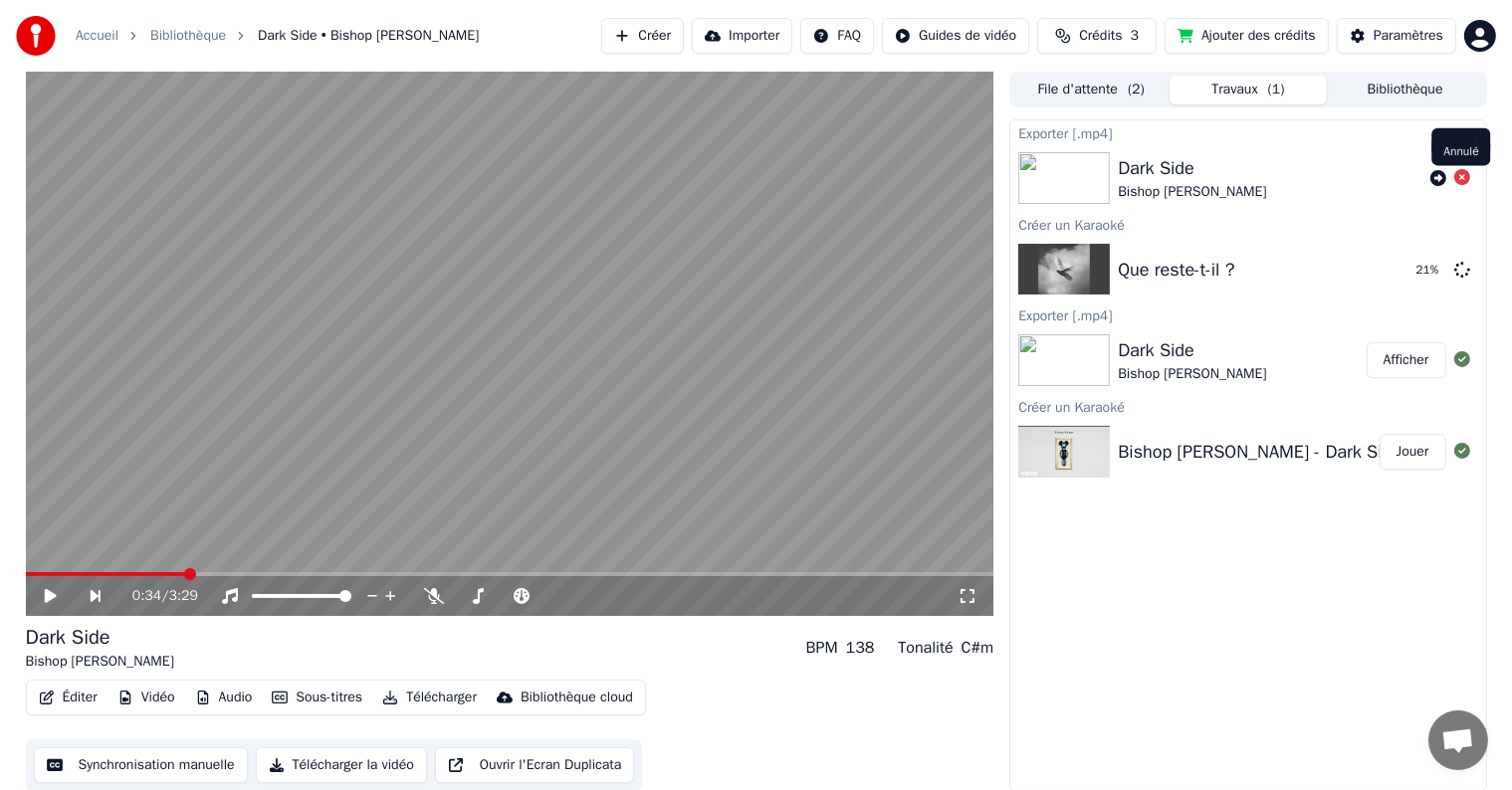 click 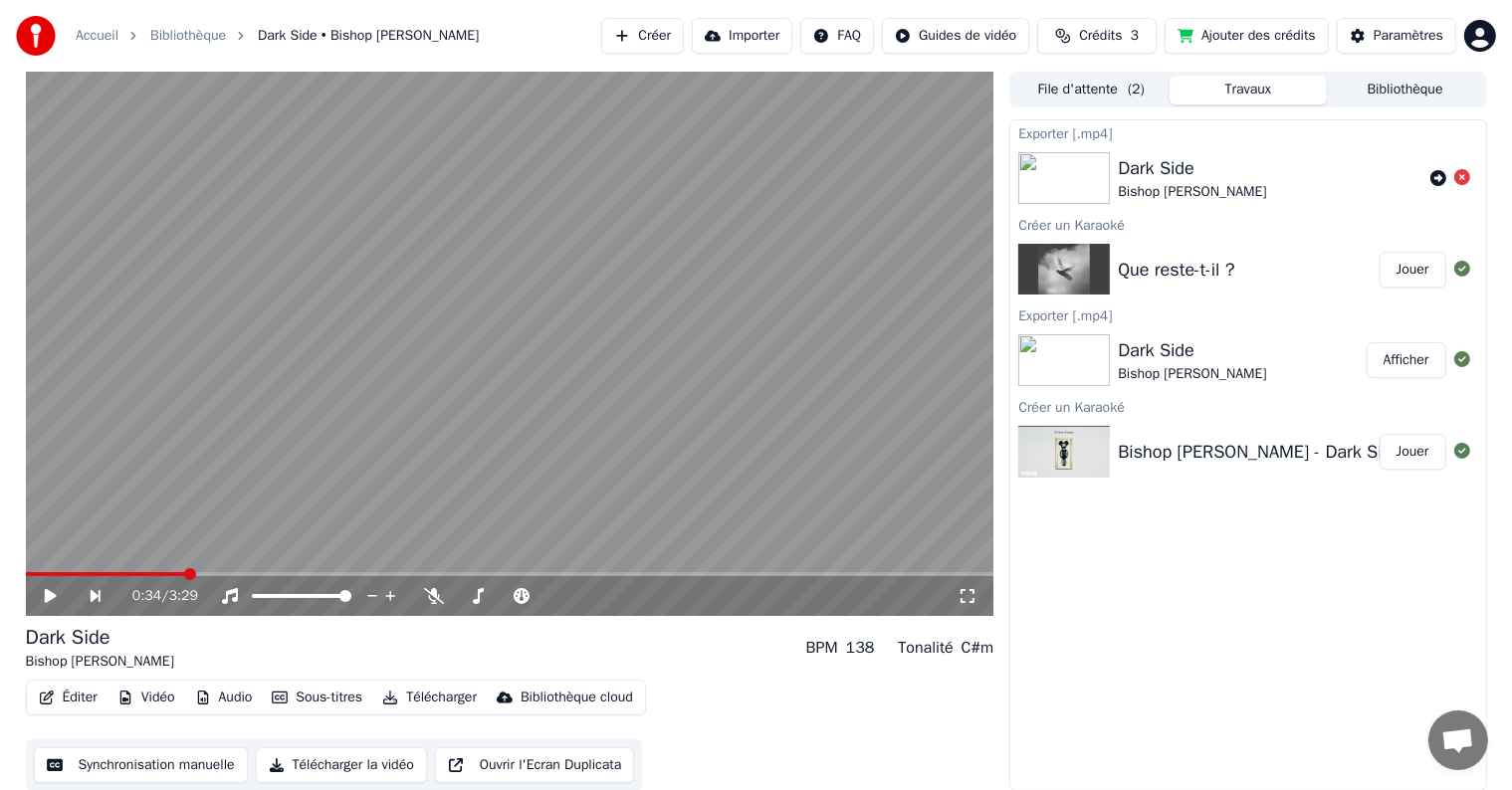click on "Que reste-t-il ?" at bounding box center [1248, 270] 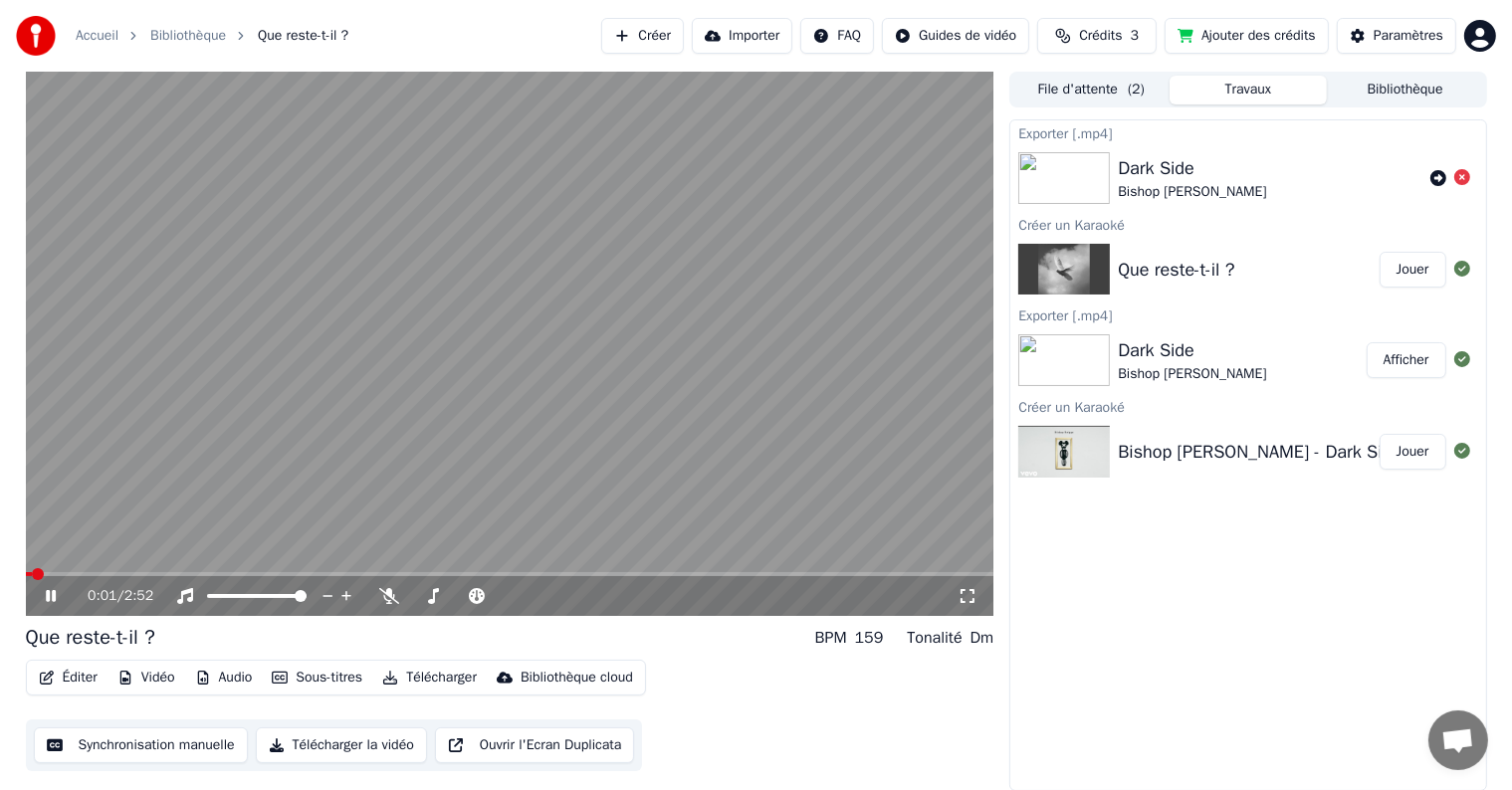 click on "Télécharger la vidéo" at bounding box center (341, 745) 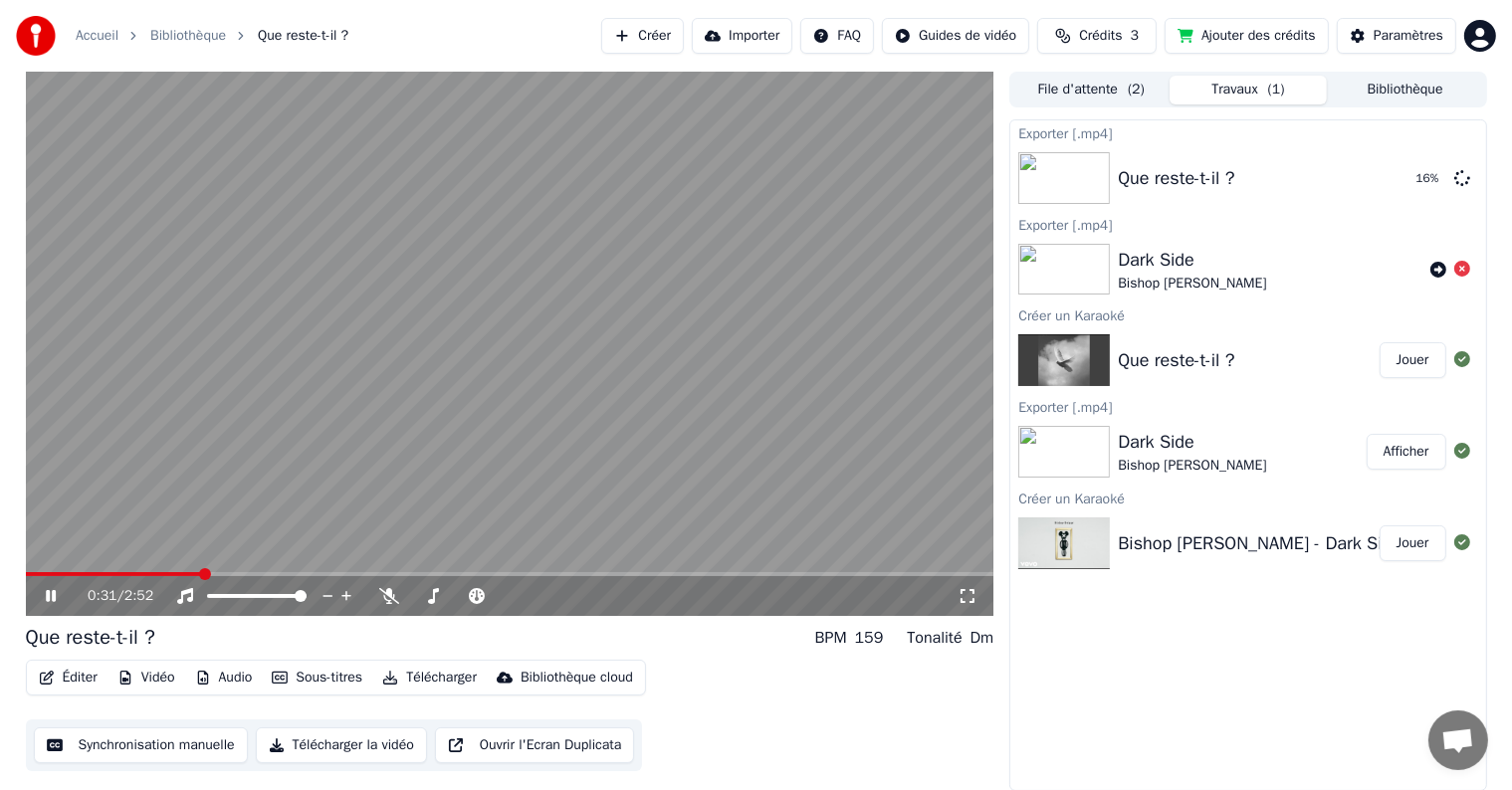 click on "0:31  /  2:52" at bounding box center [510, 596] 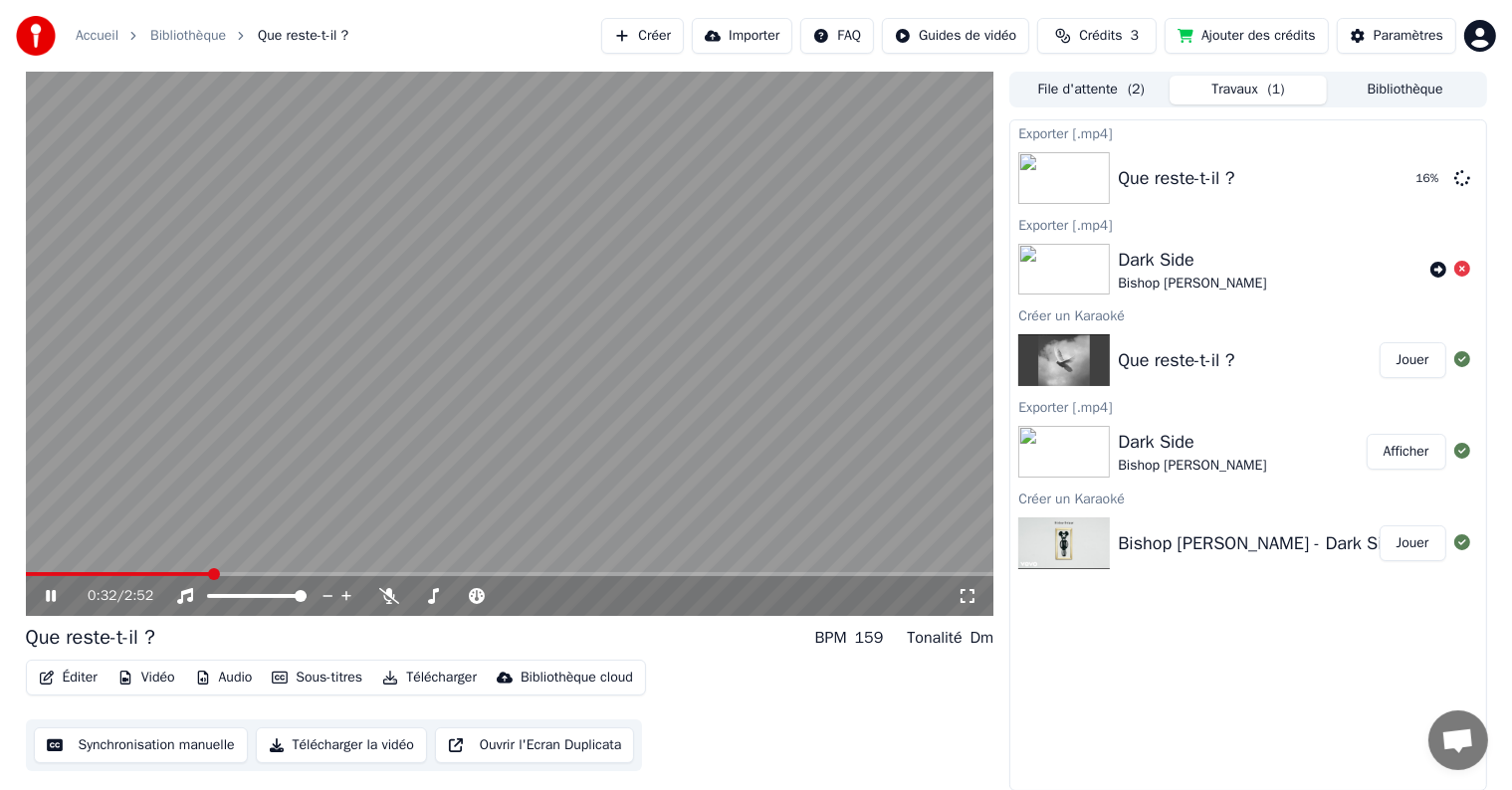 click 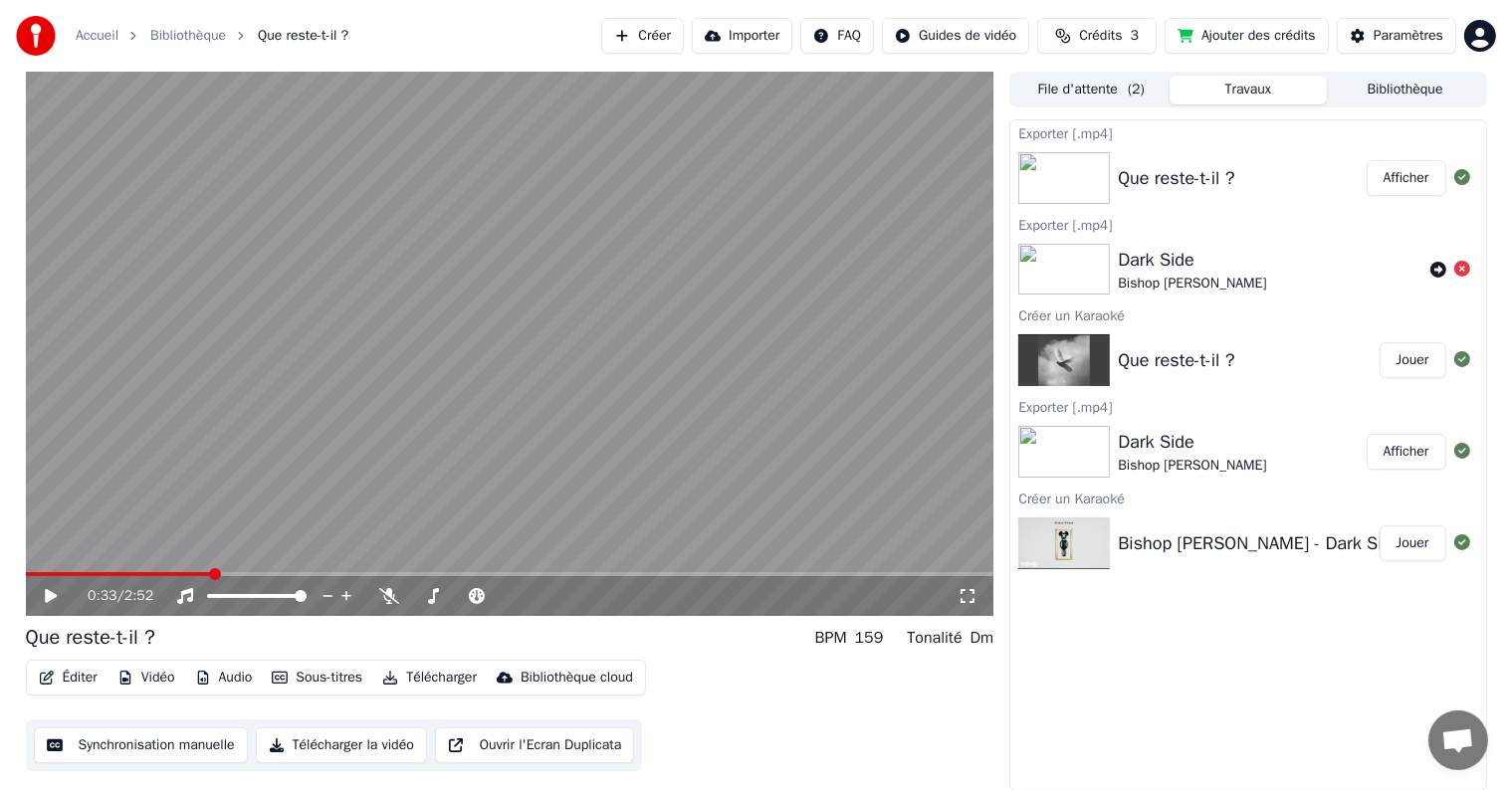 drag, startPoint x: 1126, startPoint y: 784, endPoint x: 1114, endPoint y: 773, distance: 16.27882 